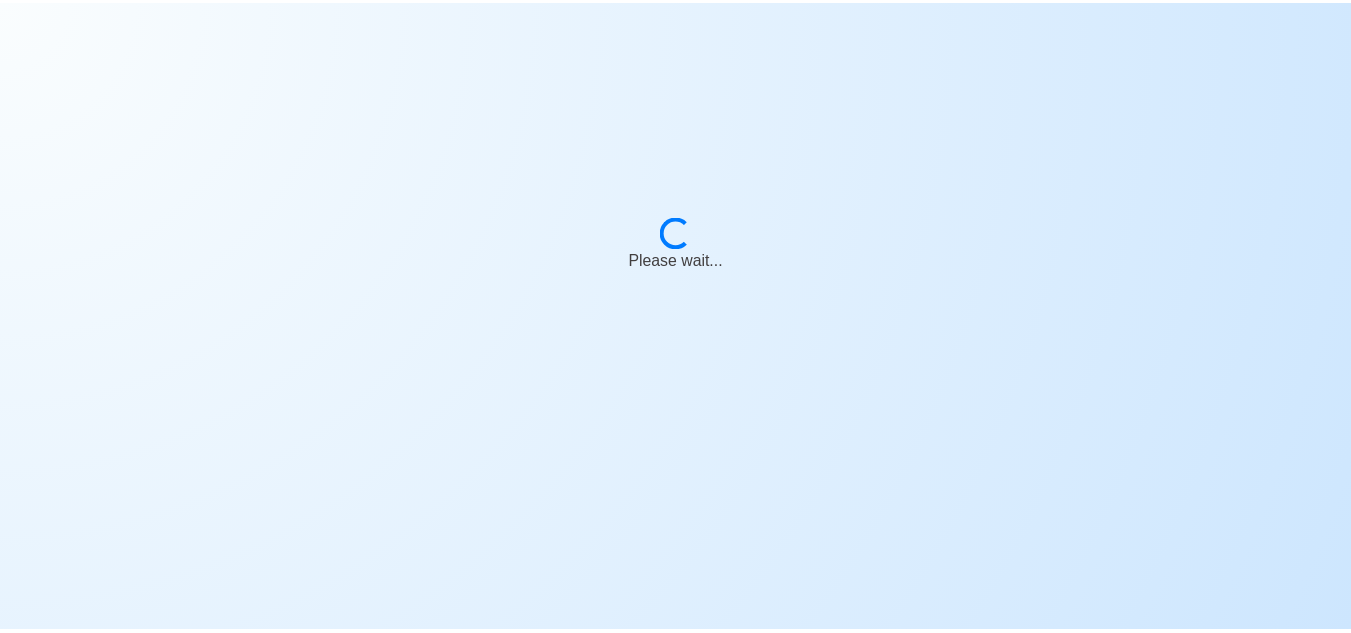 scroll, scrollTop: 0, scrollLeft: 0, axis: both 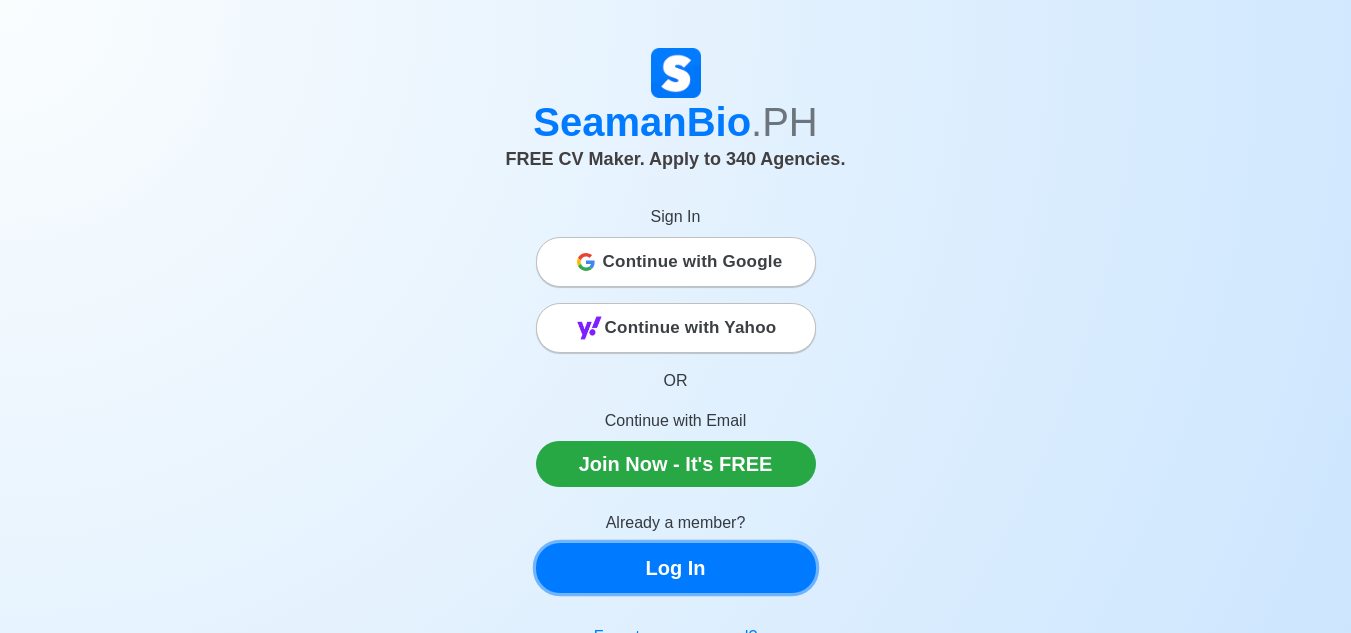 click on "Log In" at bounding box center [676, 568] 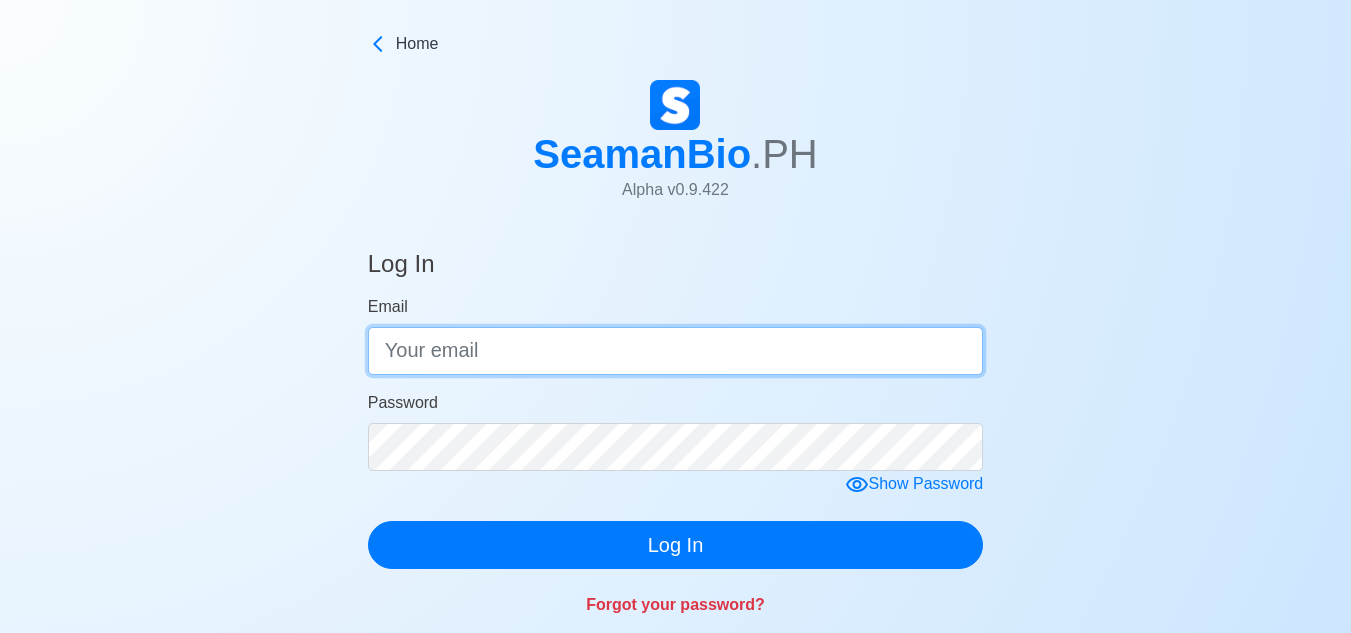 click on "Email" at bounding box center (676, 351) 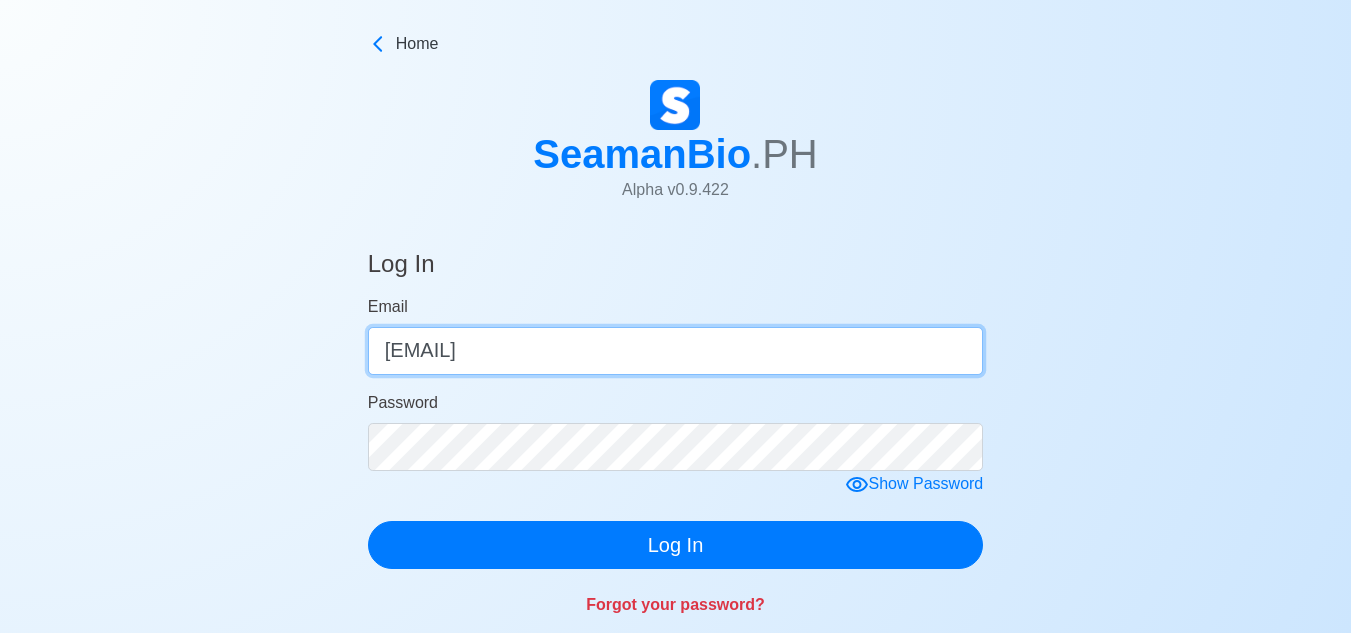 type on "[EMAIL]" 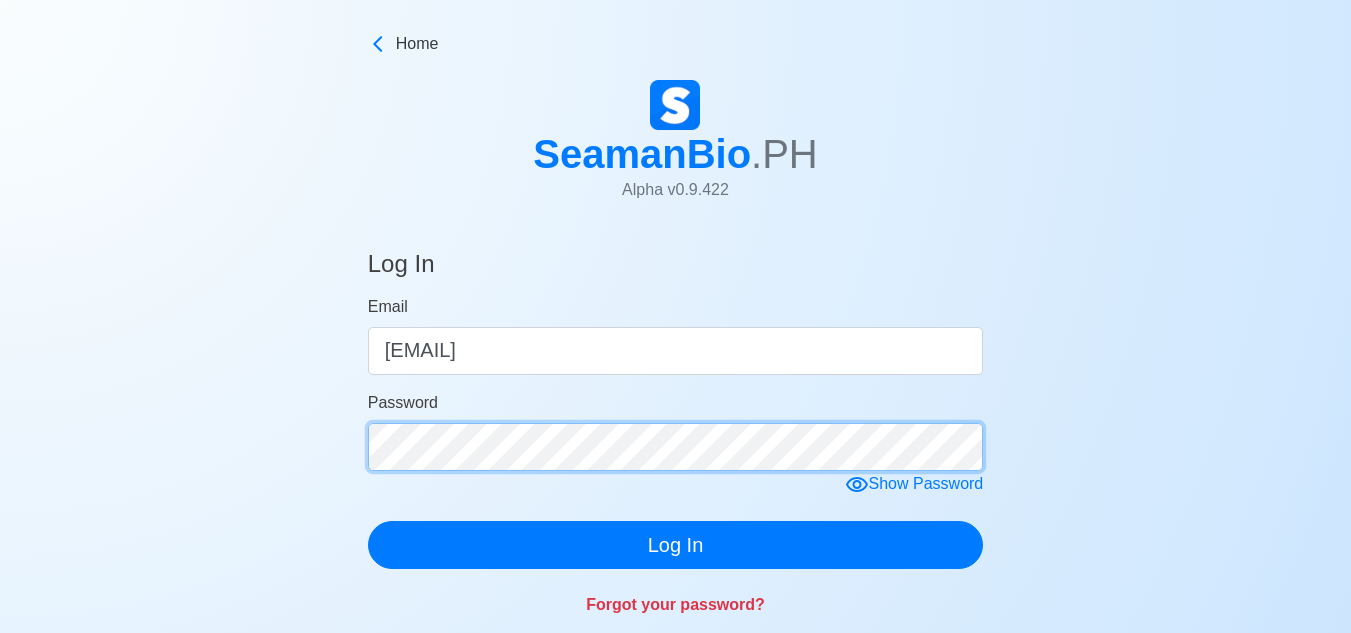 click on "Log In" at bounding box center [676, 545] 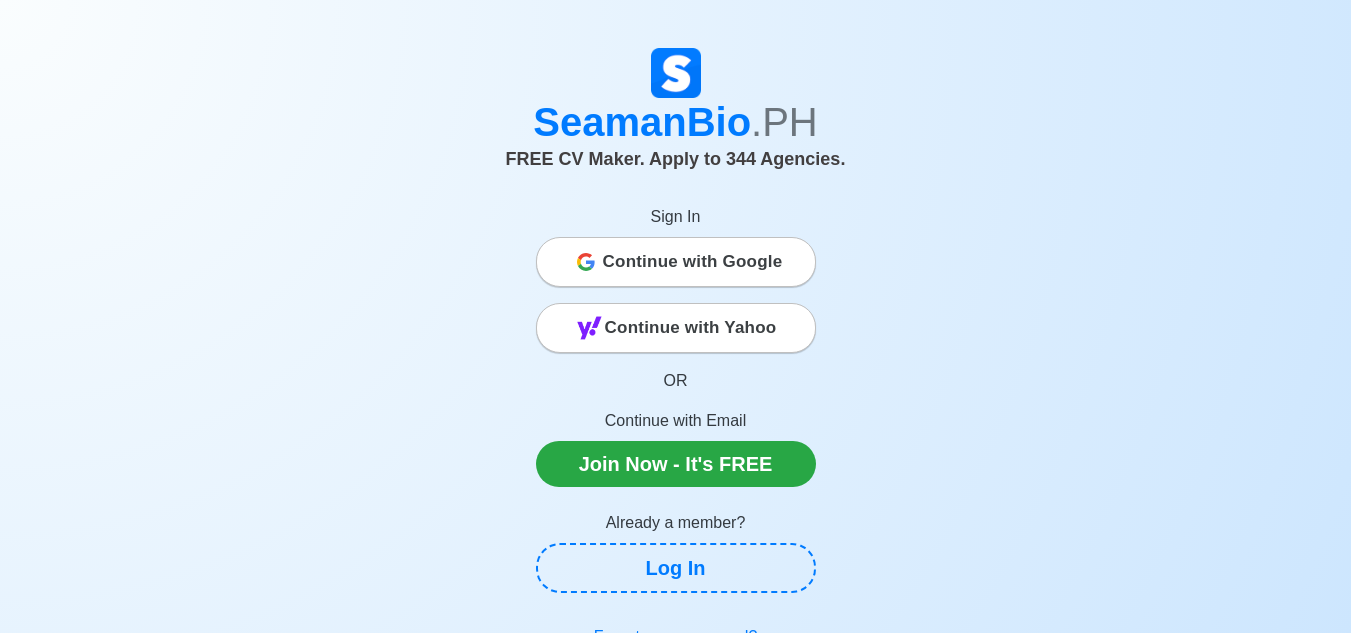click on "Continue with Google" at bounding box center (693, 262) 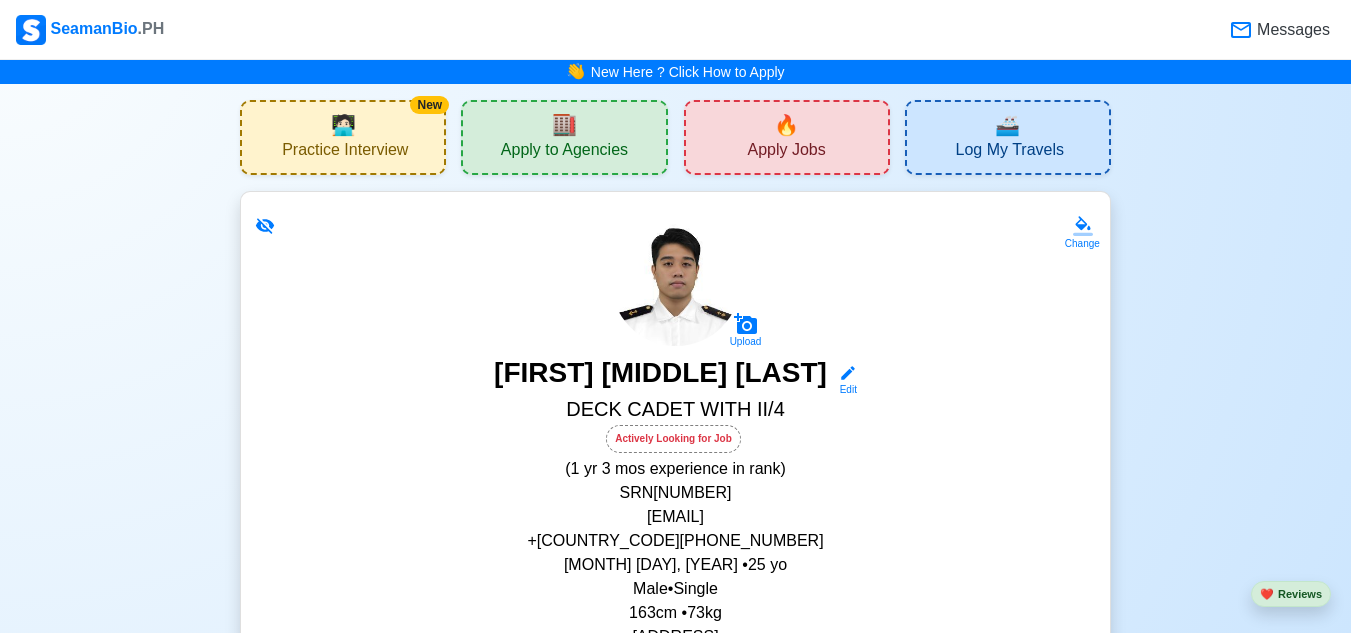 scroll, scrollTop: 200, scrollLeft: 0, axis: vertical 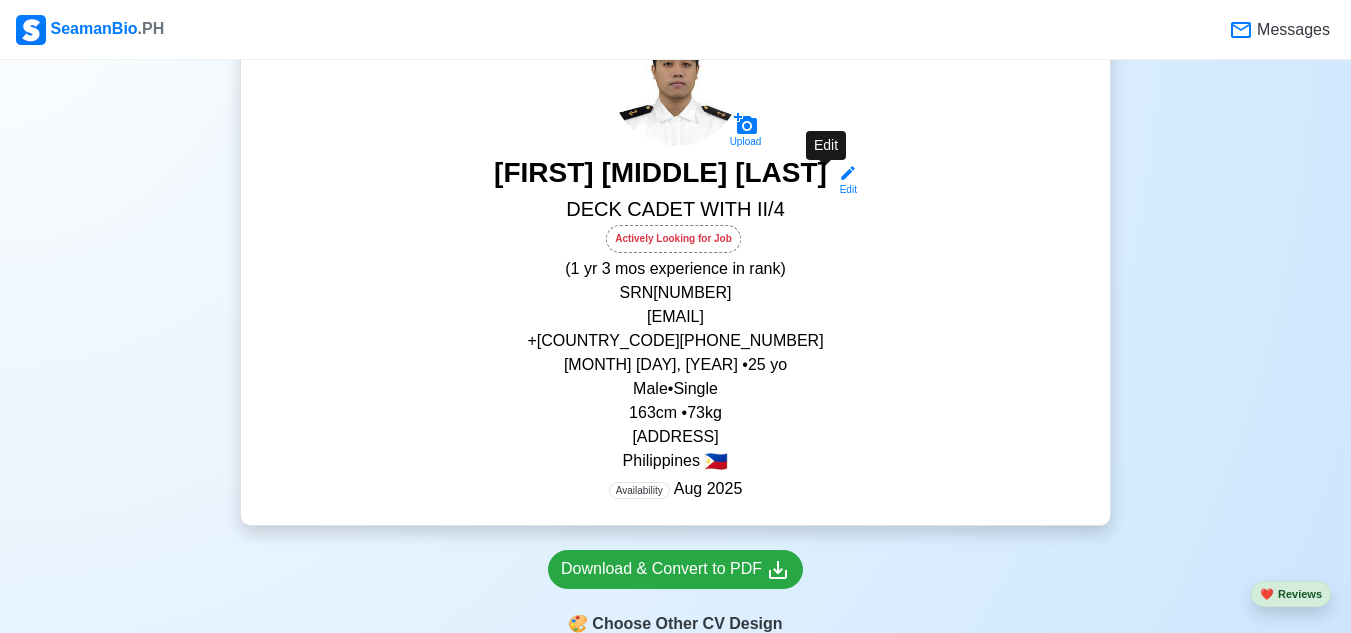 click on "Edit" at bounding box center [844, 180] 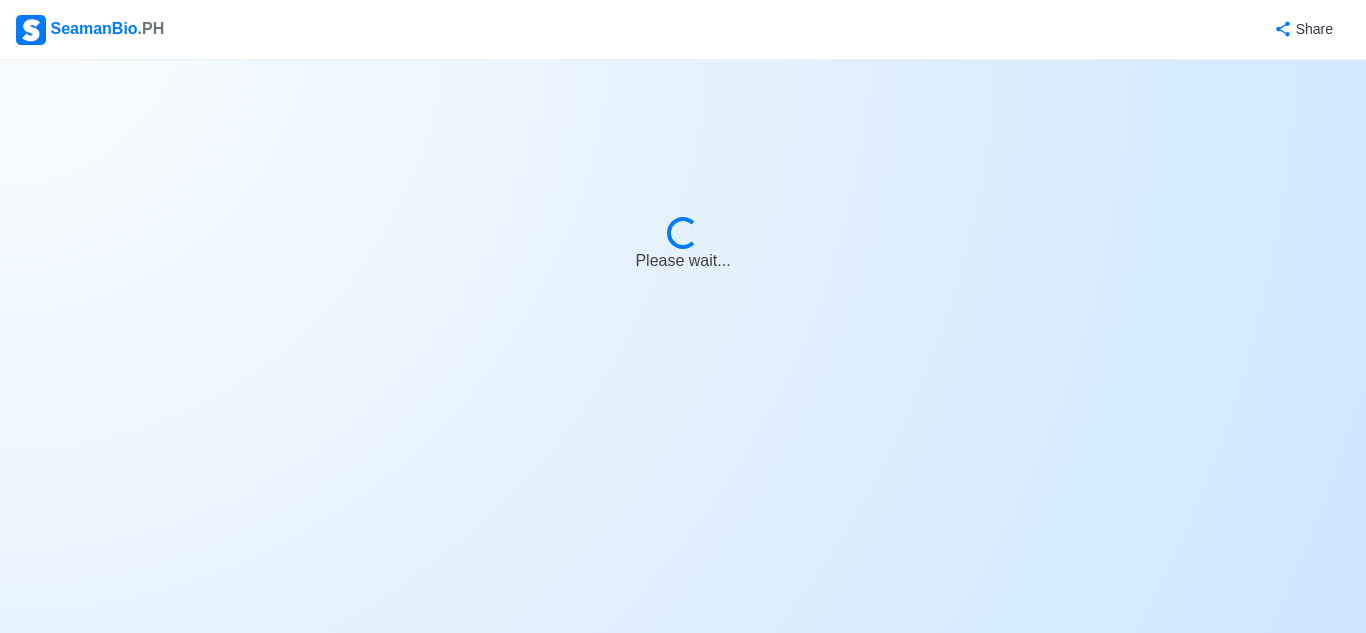 select on "Actively Looking for Job" 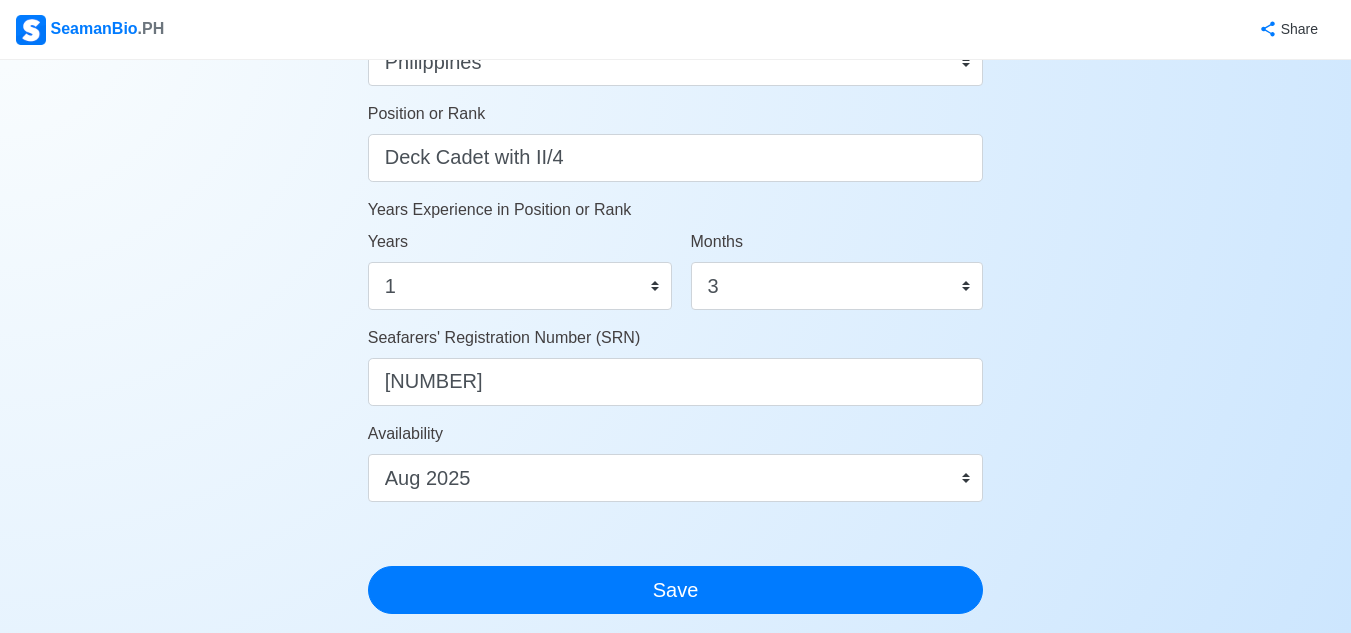 scroll, scrollTop: 1299, scrollLeft: 0, axis: vertical 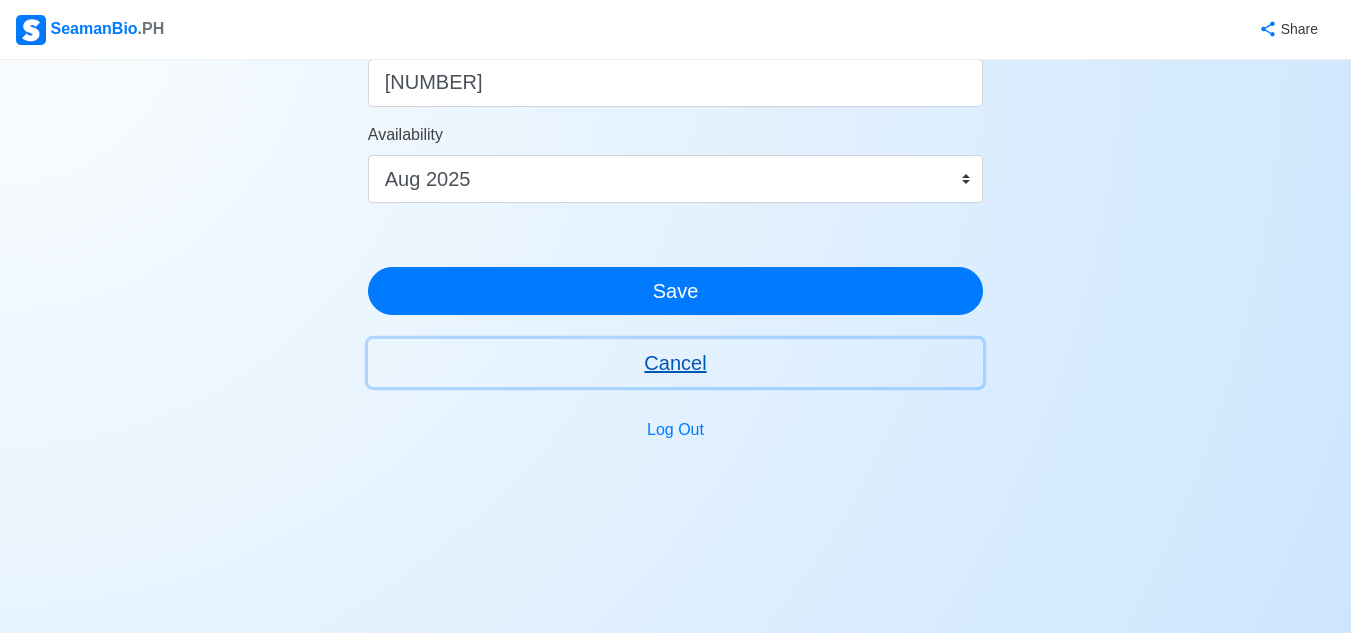 click on "Cancel" at bounding box center (676, 363) 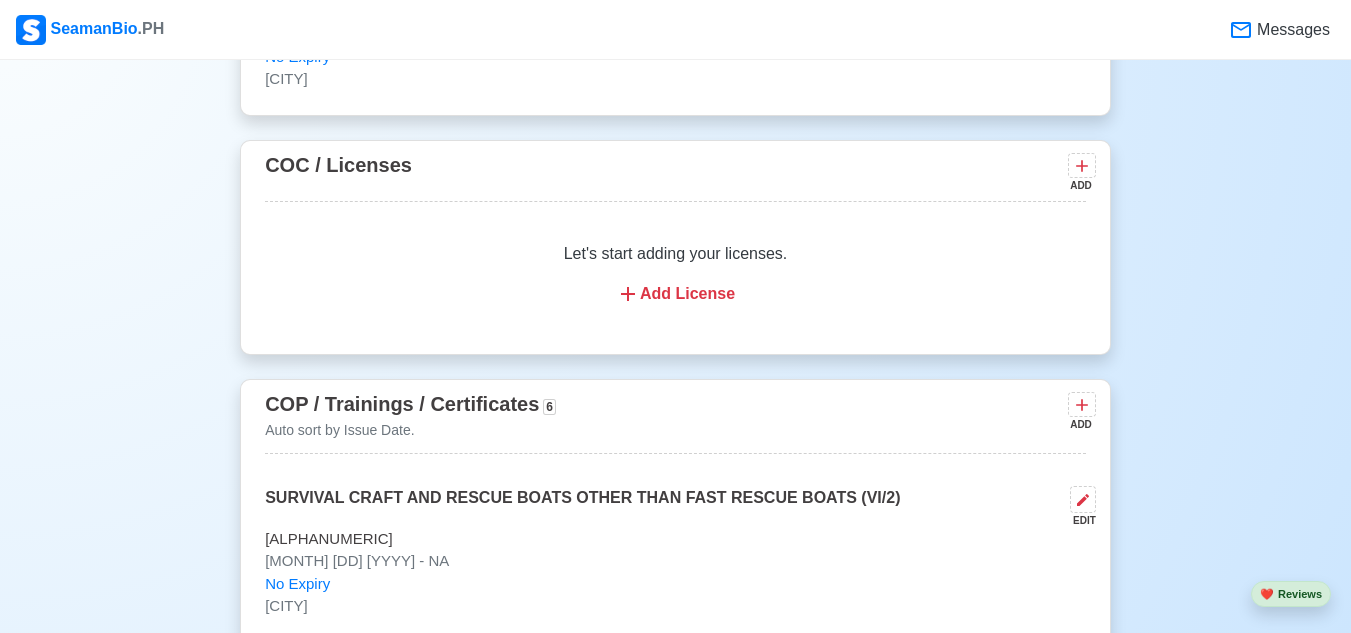click on "Add License" at bounding box center [675, 294] 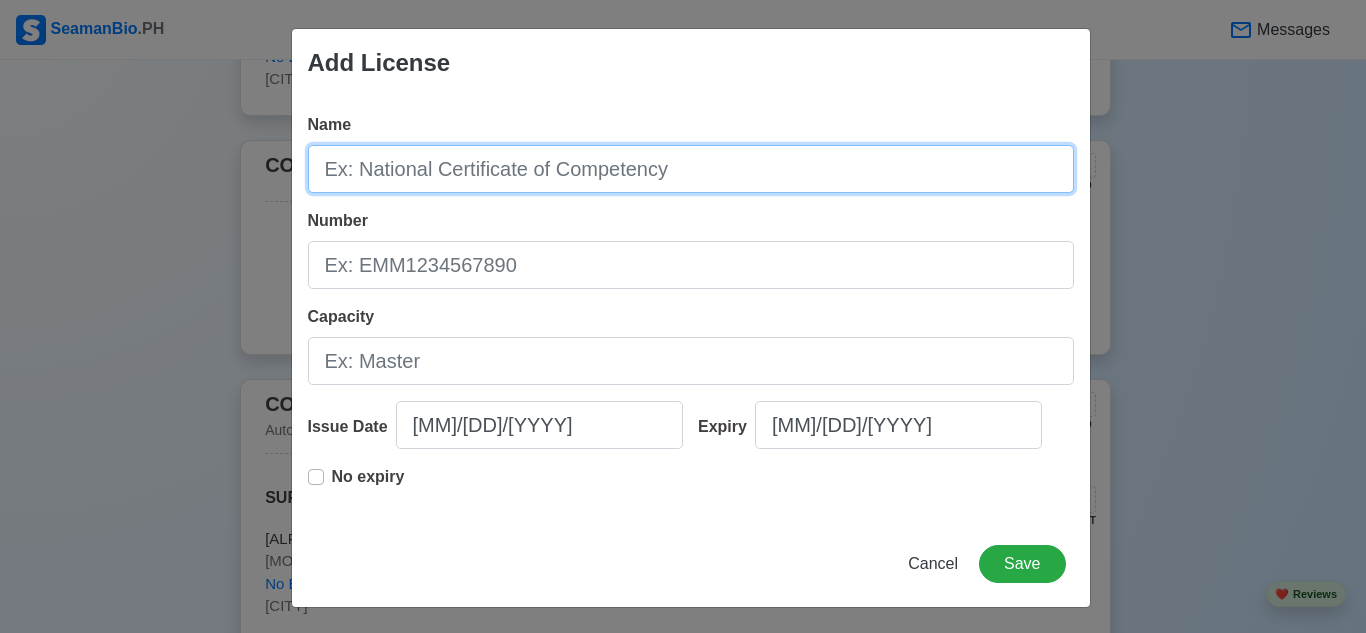 click on "Name" at bounding box center [691, 169] 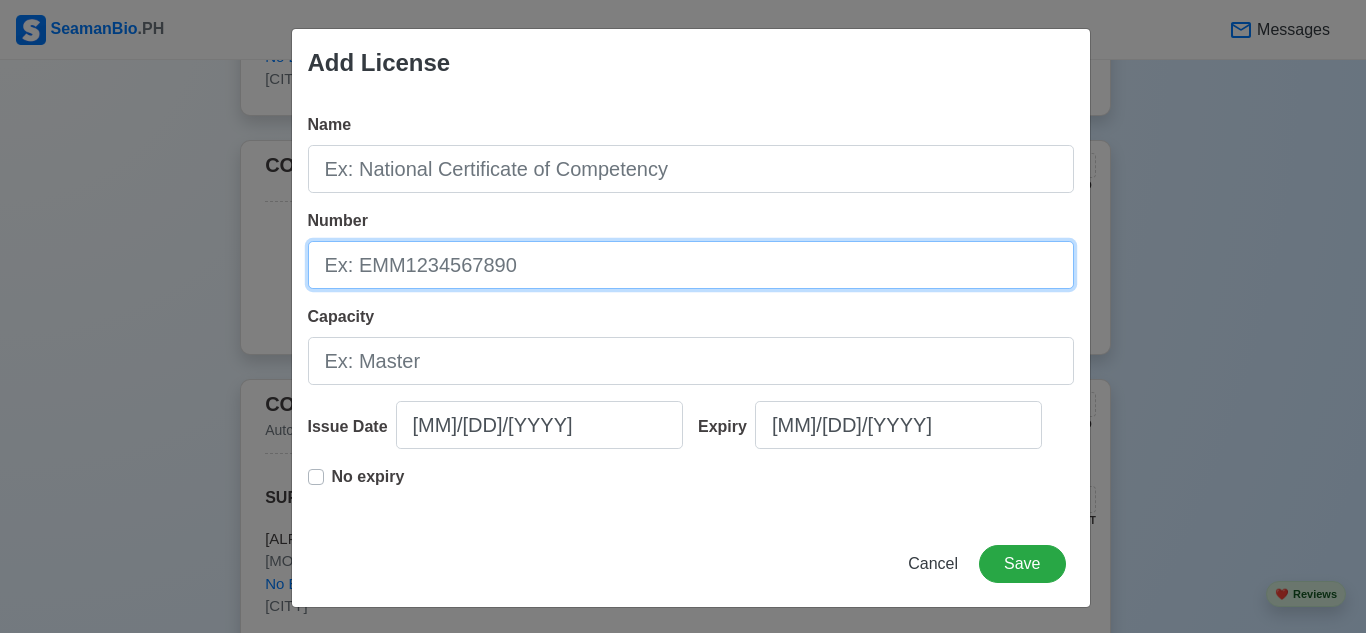 click on "Number" at bounding box center (691, 265) 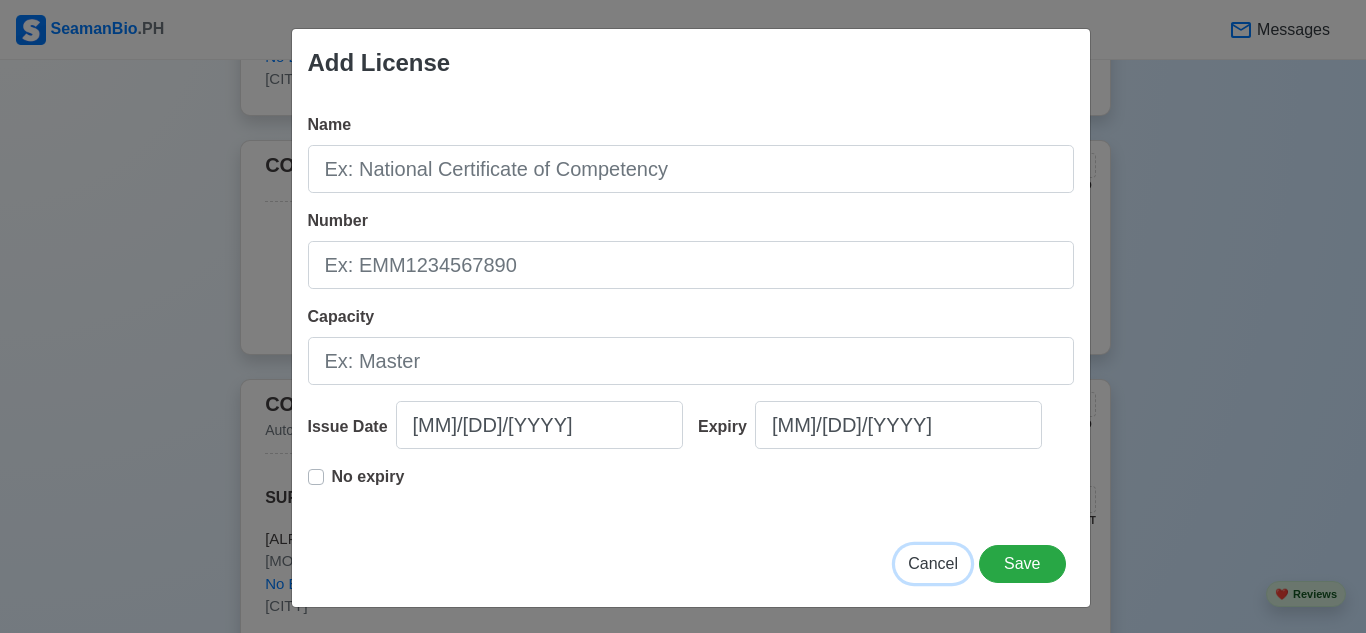 click on "Cancel" at bounding box center (933, 563) 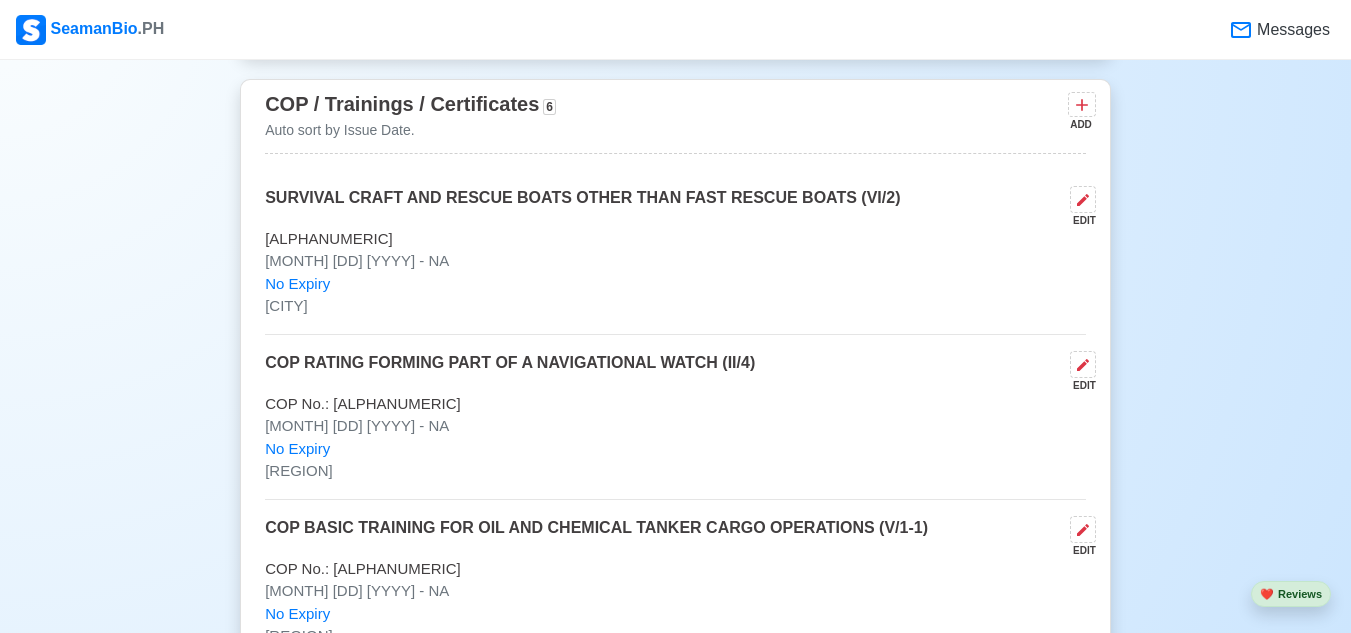 scroll, scrollTop: 2800, scrollLeft: 0, axis: vertical 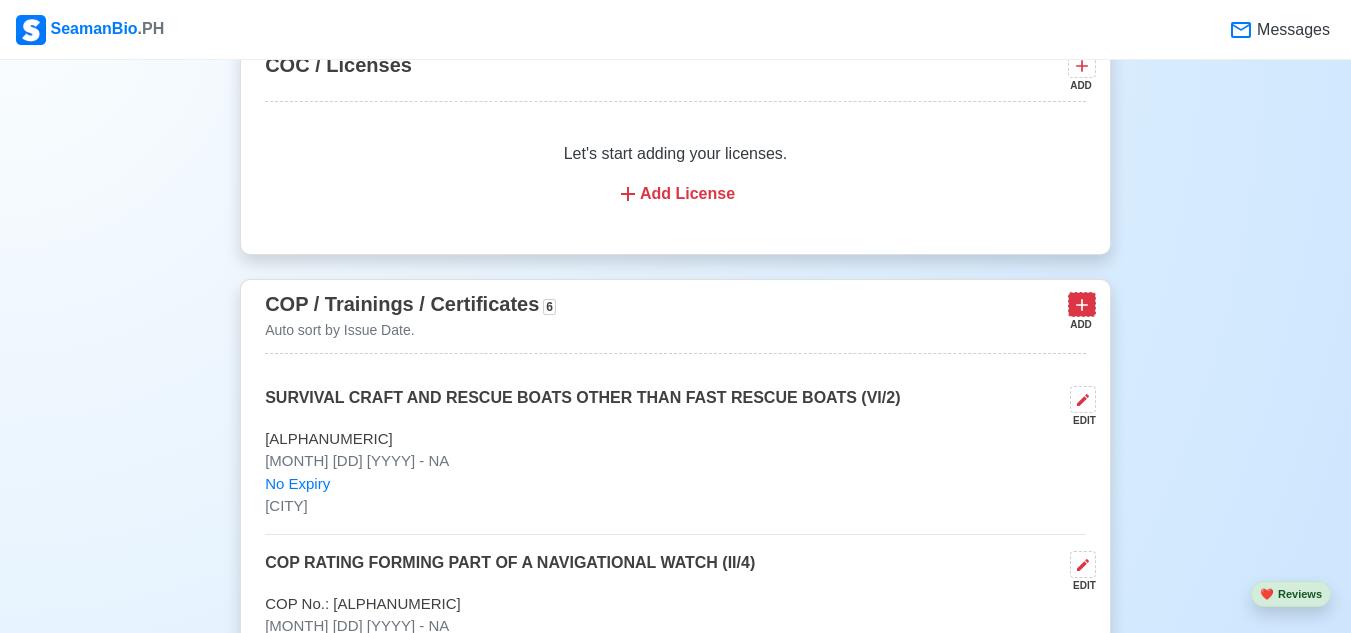 click 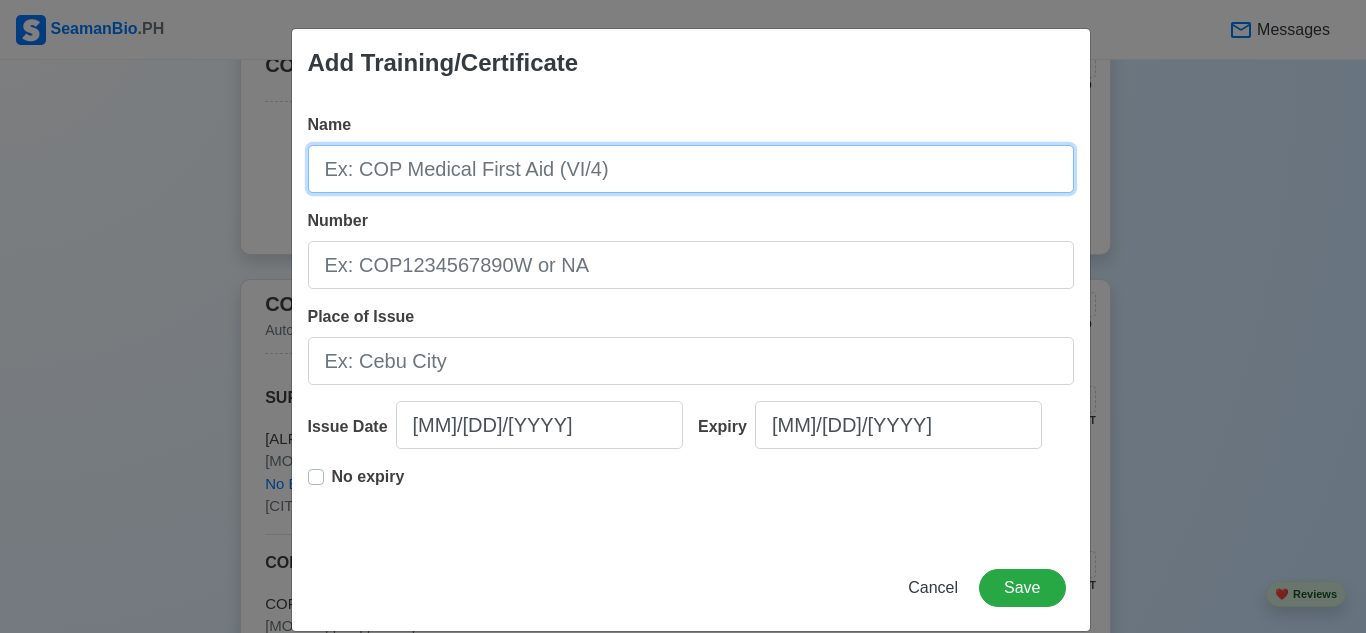 click on "Name" at bounding box center [691, 169] 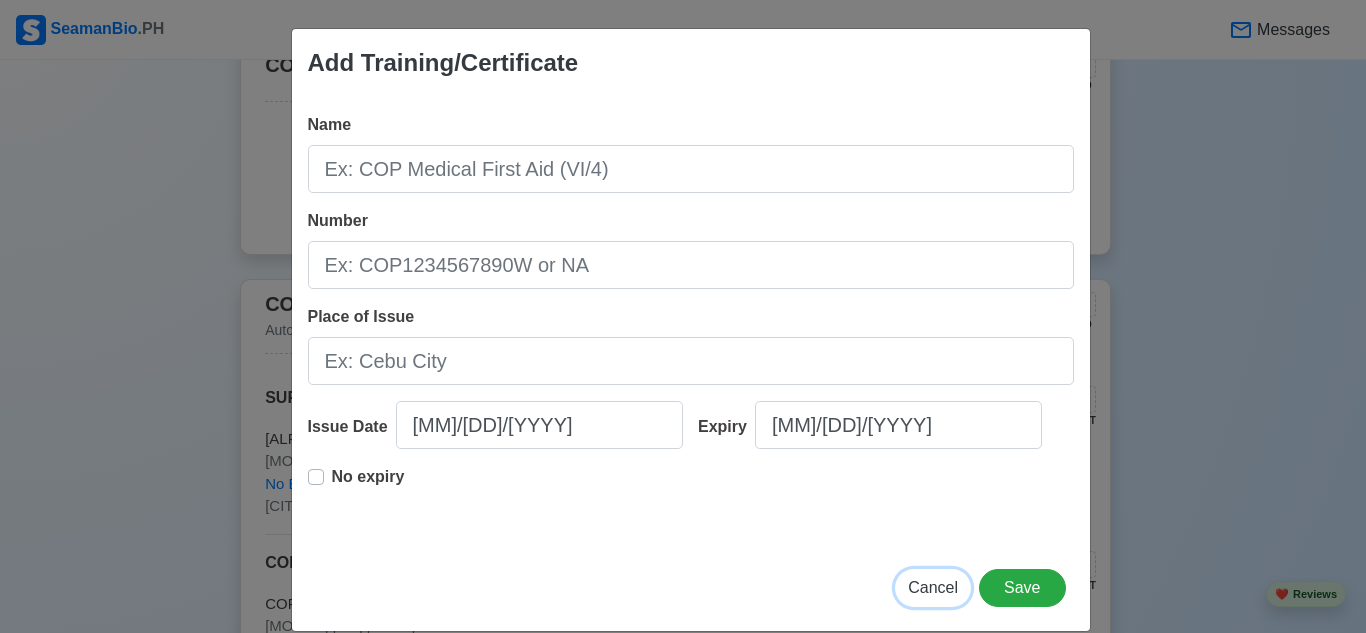 click on "Cancel" at bounding box center (933, 587) 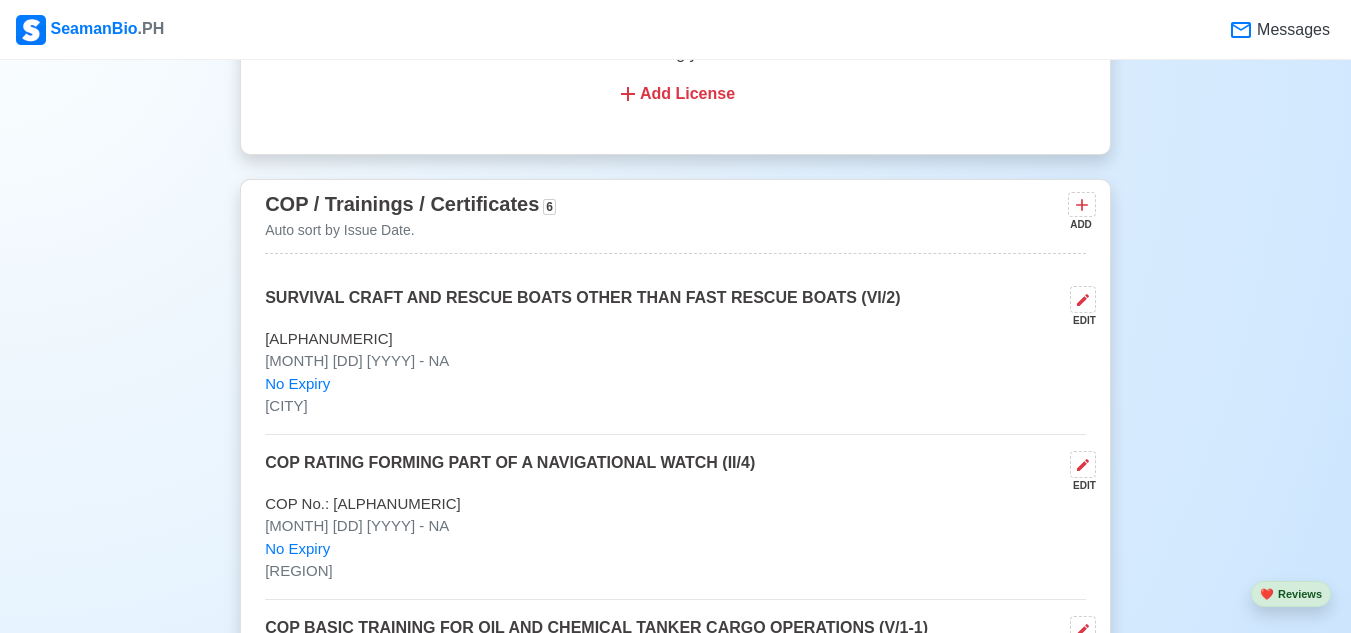 scroll, scrollTop: 2800, scrollLeft: 0, axis: vertical 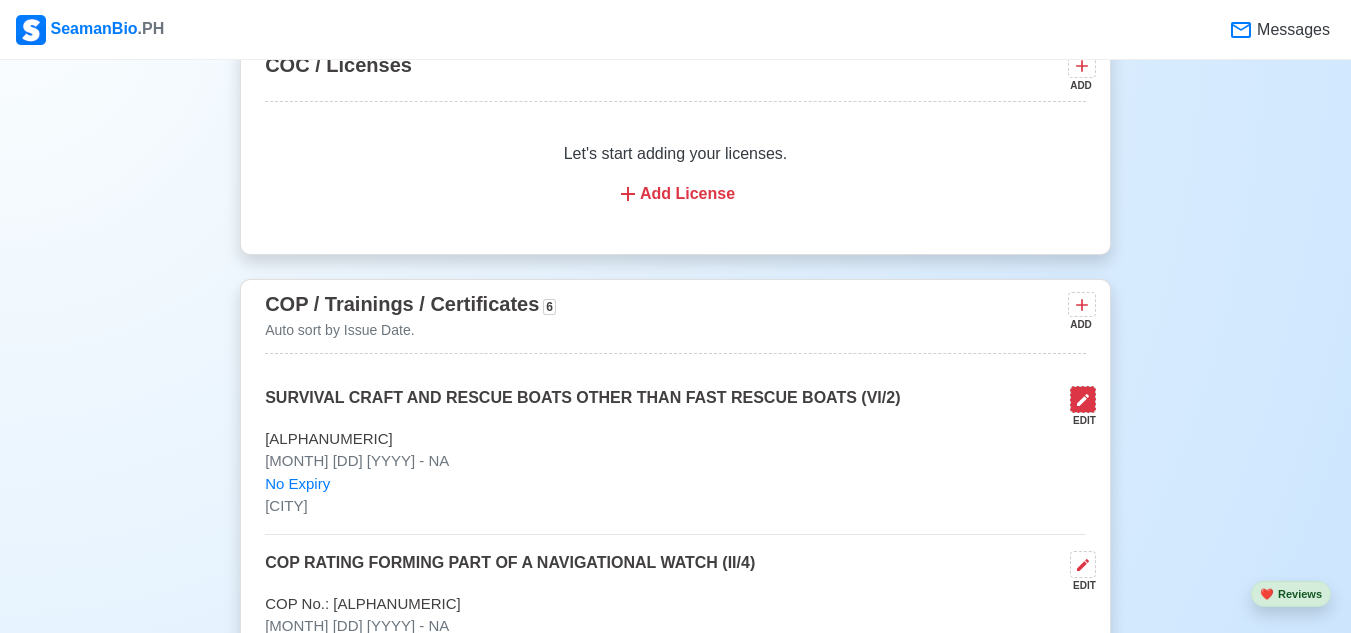 click 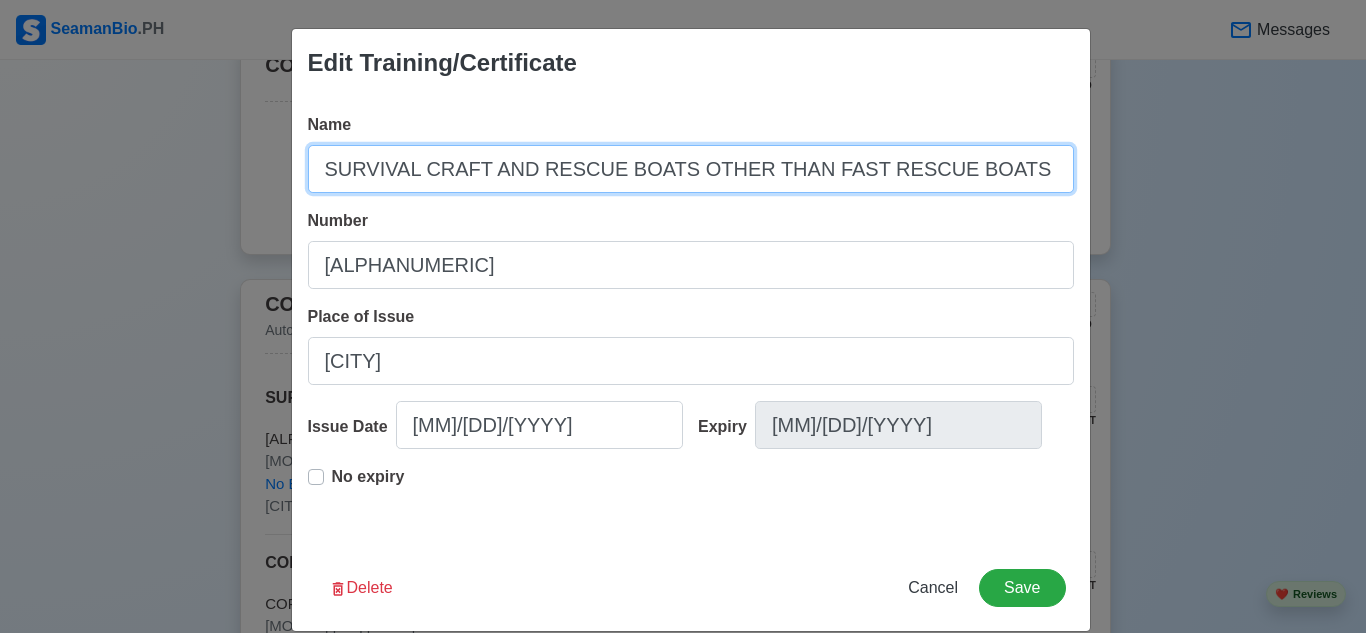 click on "SURVIVAL CRAFT AND RESCUE BOATS OTHER THAN FAST RESCUE BOATS (VI/2)" at bounding box center [691, 169] 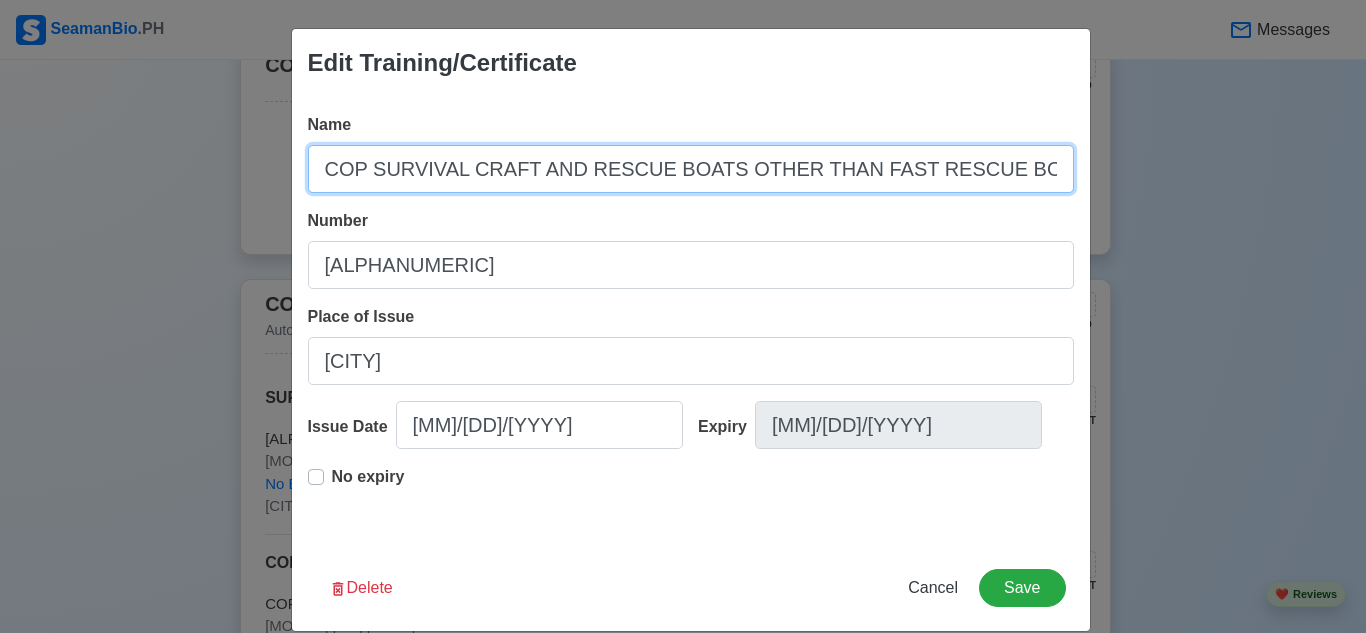 type on "COP SURVIVAL CRAFT AND RESCUE BOATS OTHER THAN FAST RESCUE BOATS (VI/2)" 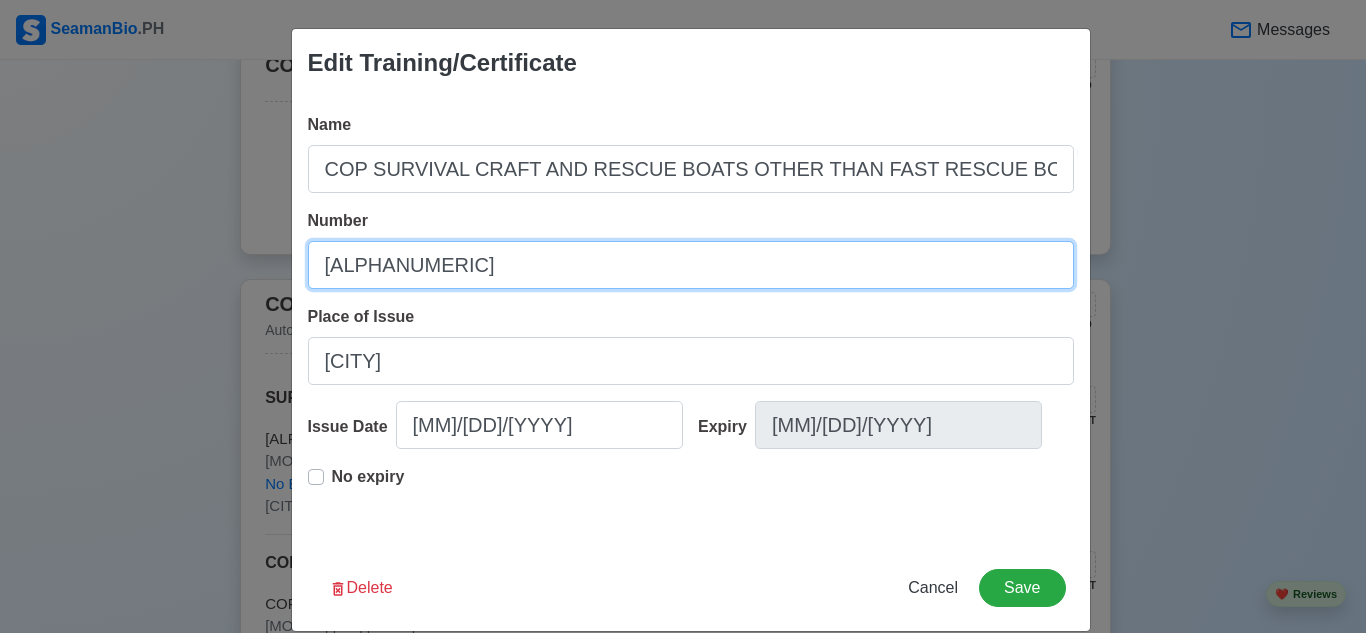 drag, startPoint x: 561, startPoint y: 263, endPoint x: 299, endPoint y: 246, distance: 262.55093 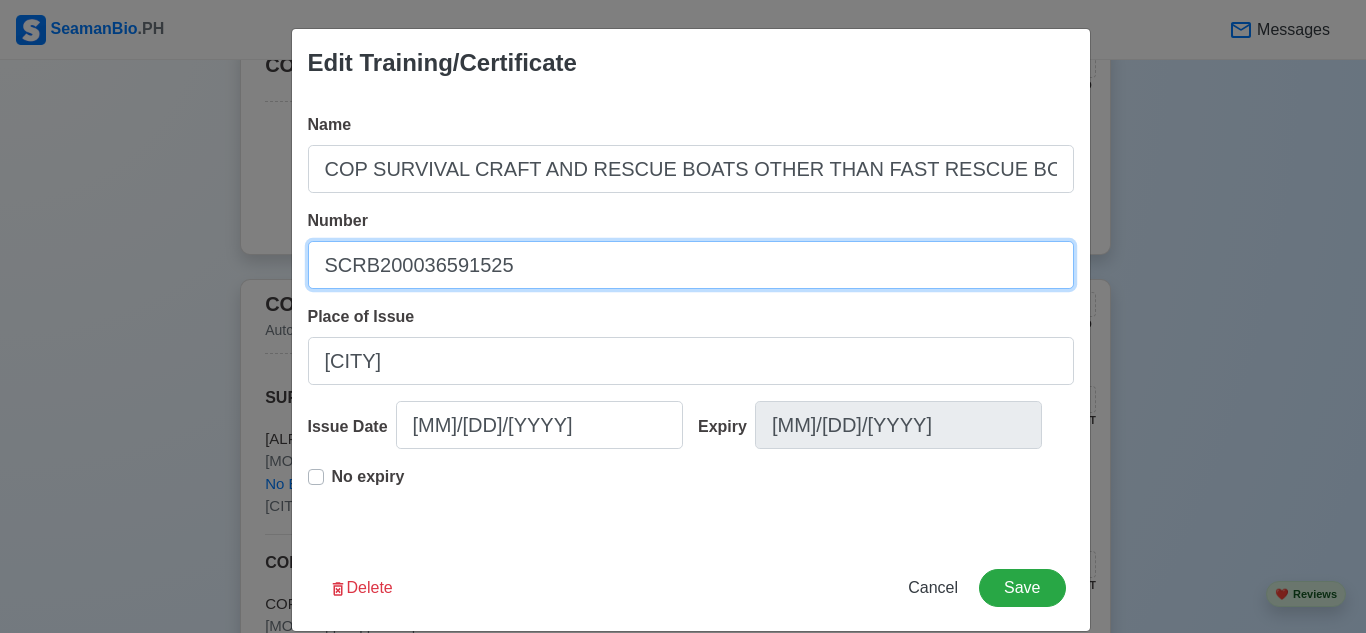 type on "SCRB200036591525" 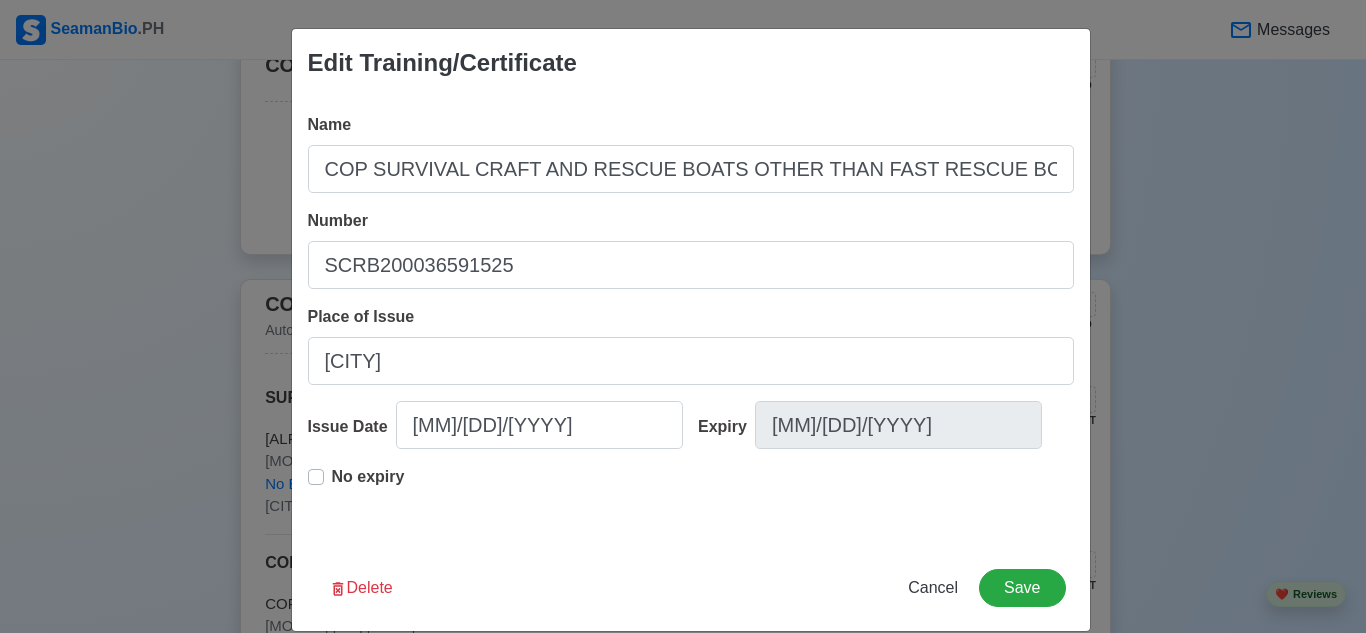 click on "No expiry" at bounding box center (356, 485) 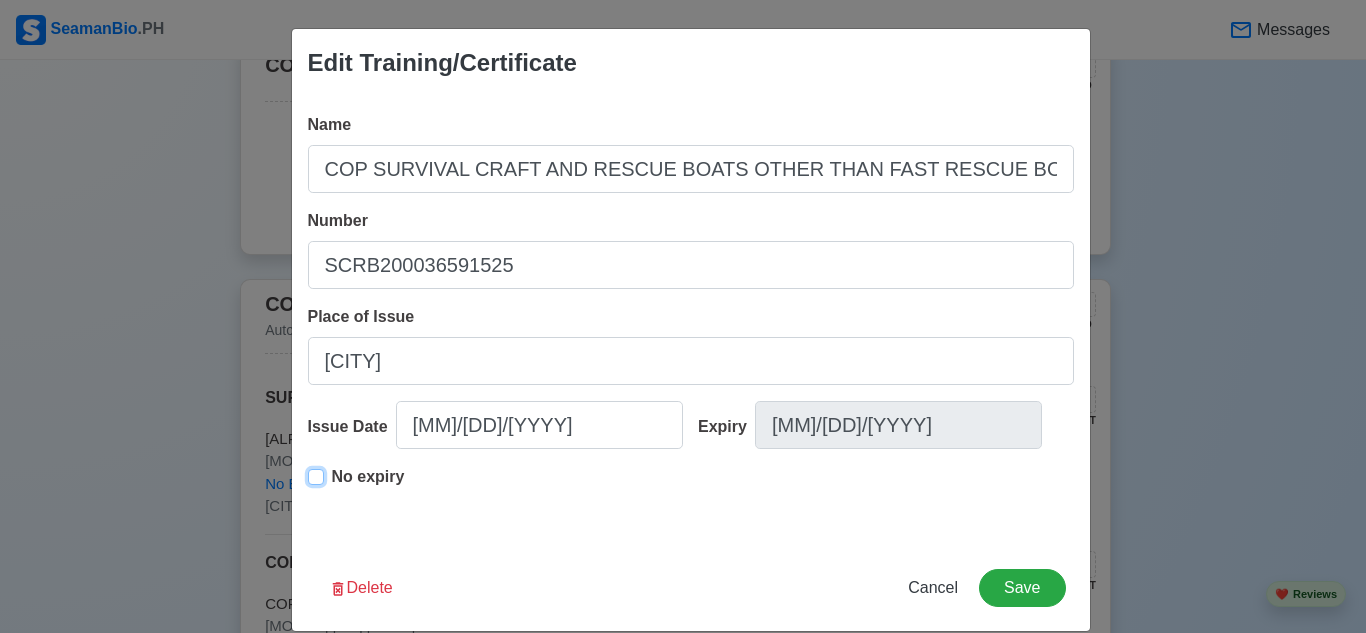 type on "[MM]/[DD]/[YYYY]" 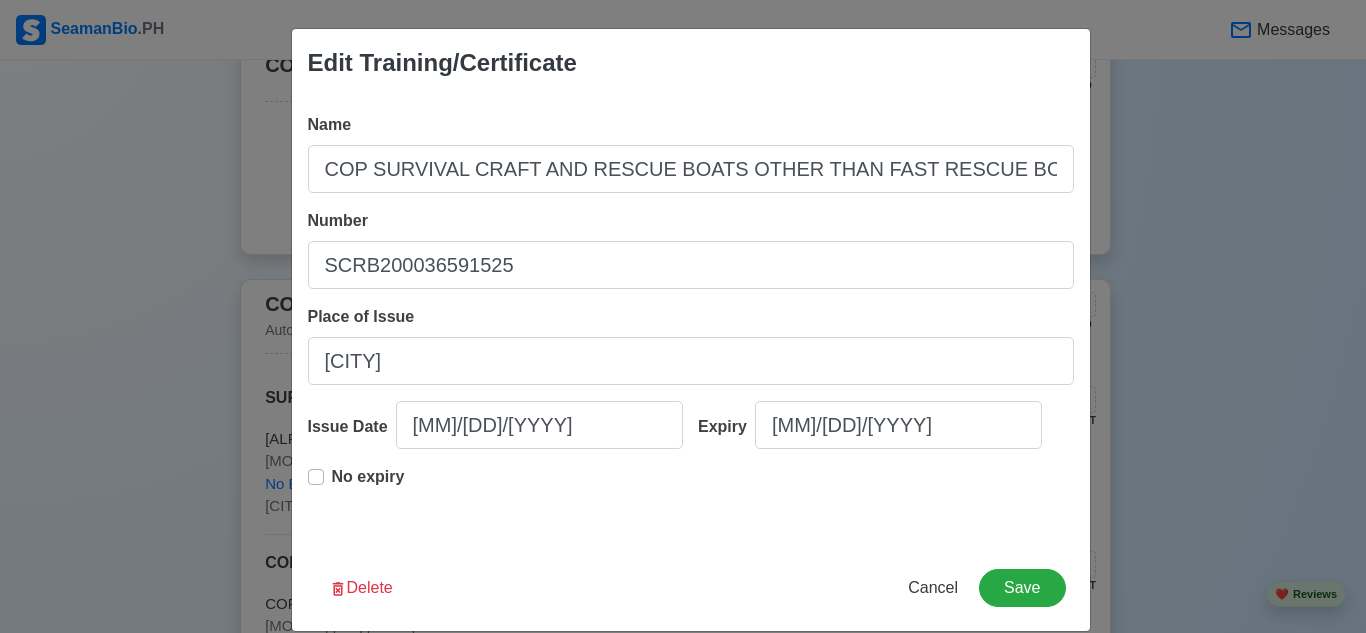 drag, startPoint x: 1072, startPoint y: 426, endPoint x: 1060, endPoint y: 421, distance: 13 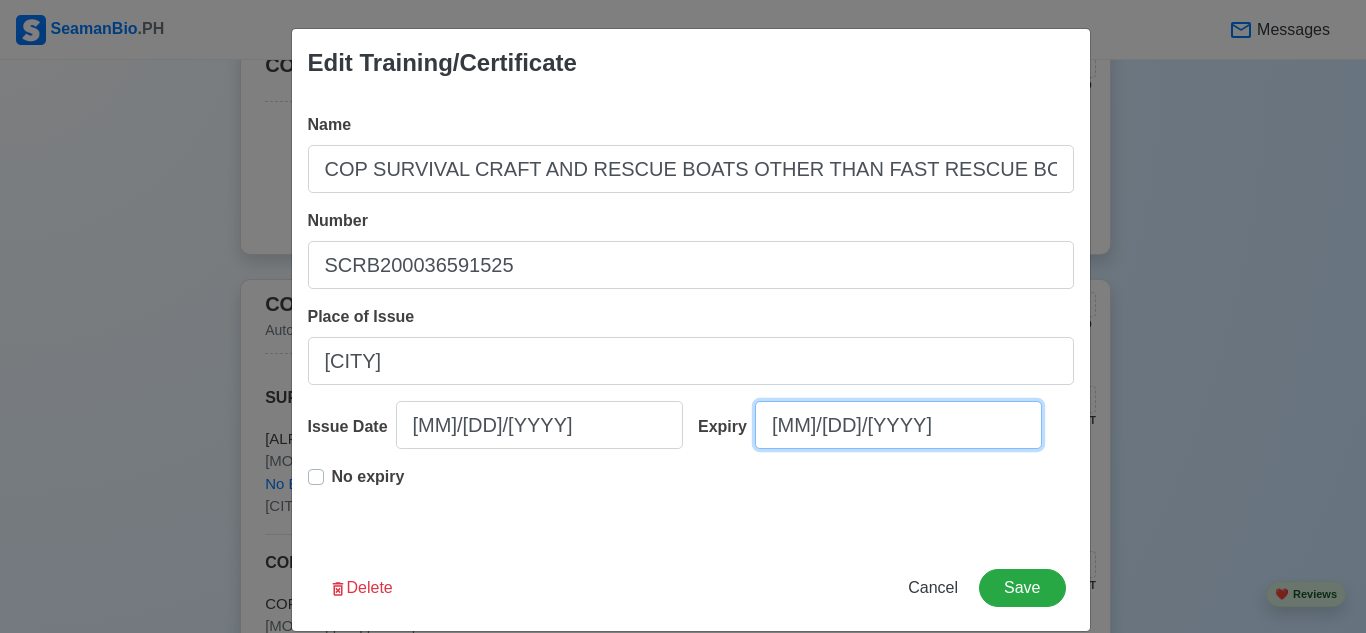 select on "****" 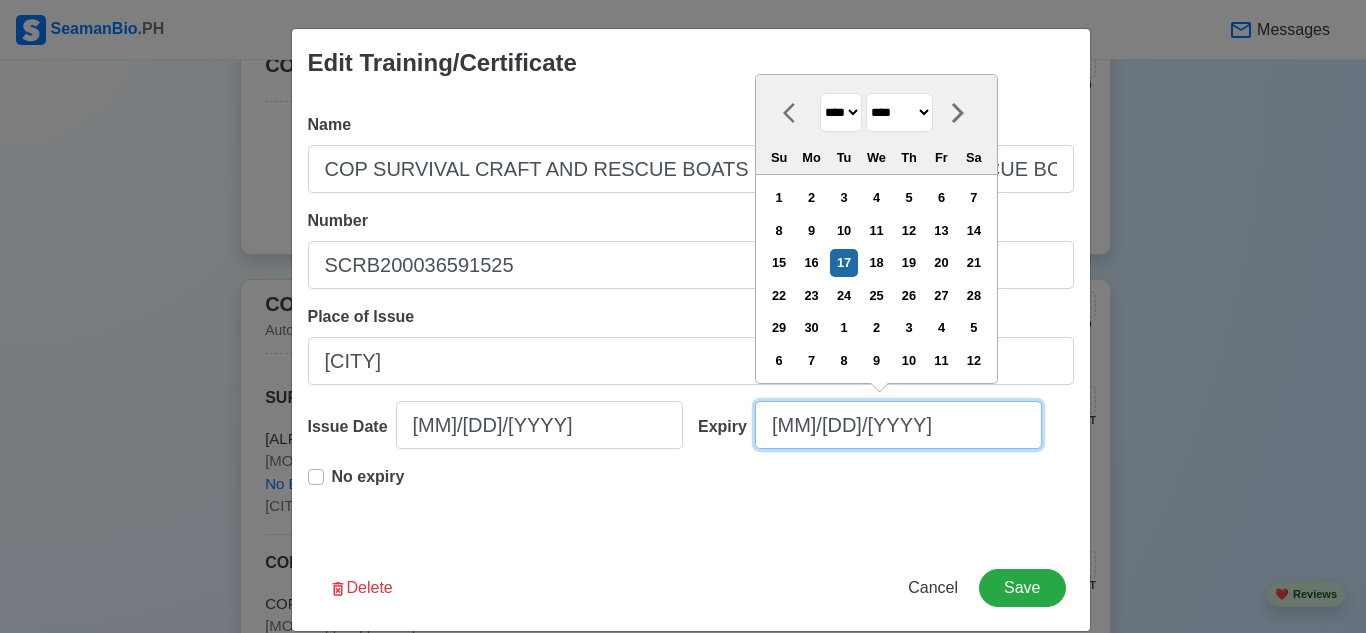 drag, startPoint x: 912, startPoint y: 434, endPoint x: 721, endPoint y: 434, distance: 191 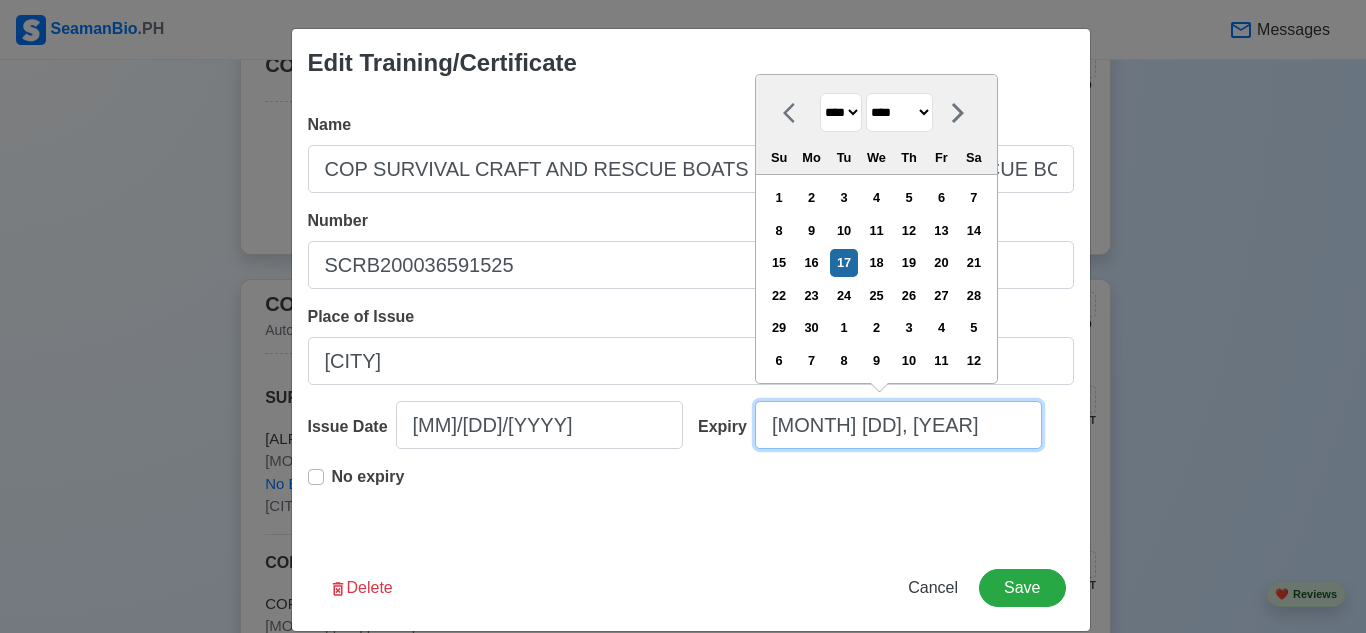 select on "****" 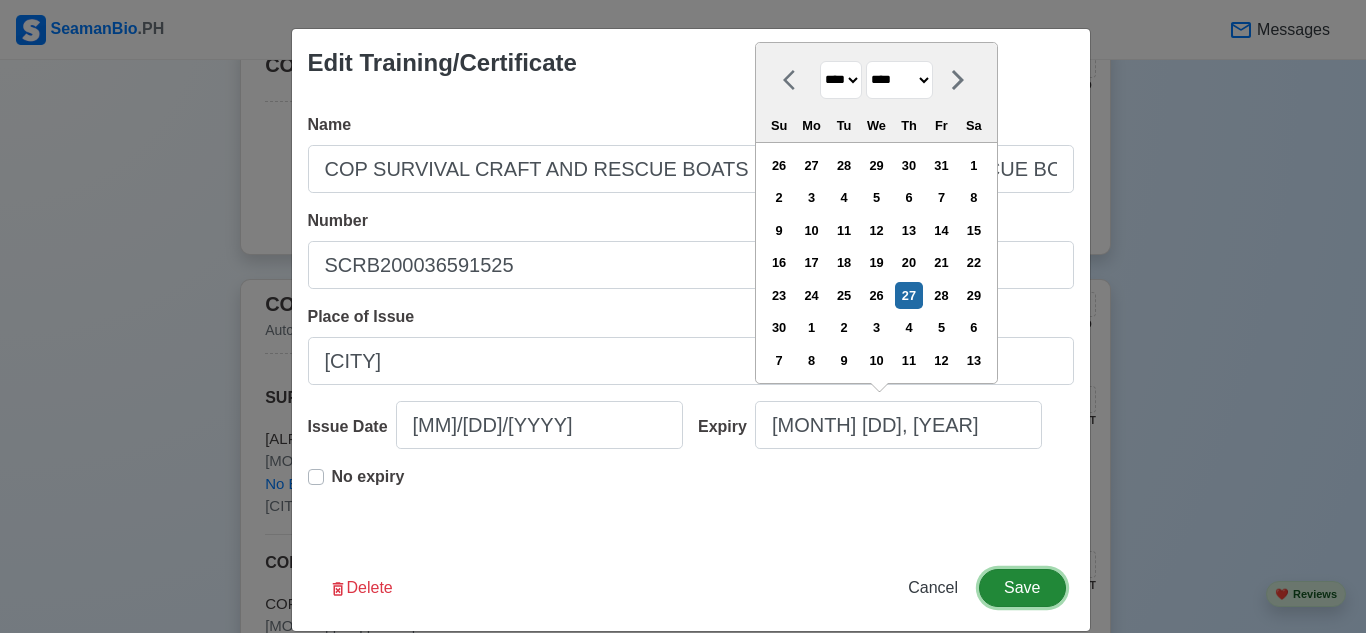 type on "[MM]/[DD]/[YYYY]" 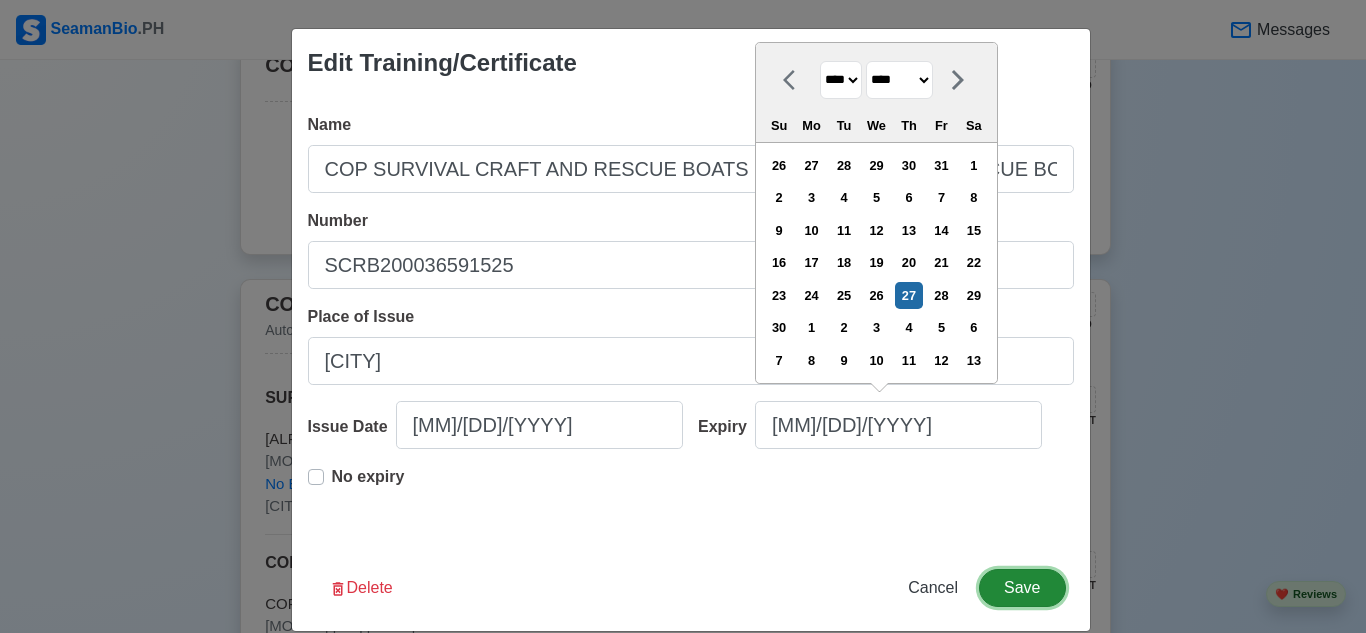 click on "Save" at bounding box center (1022, 588) 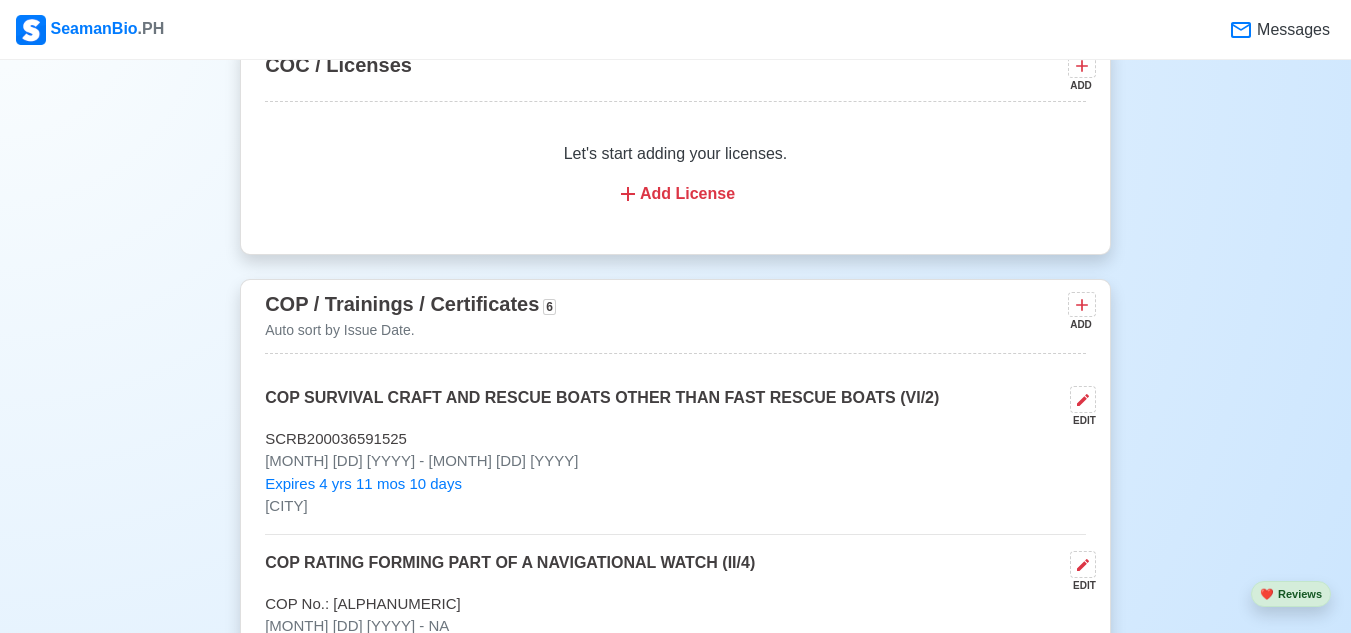click on "New 🧑🏻‍💻 Practice Interview 🏬 Apply to Agencies 🔥 Apply Jobs 🚢 Log My Travels Change Upload [FIRST] [MIDDLE] [LAST] Edit DECK CADET WITH II/4 Actively Looking for Job (1 yr 3 mos experience in rank) SRN [NUMBER] [EMAIL] +[COUNTRY_CODE][PHONE_NUMBER] [MONTH] [DD], [YEAR] • 25 yo Male • Single 163 cm • 73 kg [ADDRESS] [COUNTRY] 🇵🇭 Availability [MONTH] [YEAR] Download & Convert to PDF 🎨 Choose Other CV Design ✍️ My Signature Objective To obtain an entry-level Deck rating position, I am highly motivated and eager to apply theoretical knowledge in hands-on experience, focusing on safety, efficiency, and compliance. EDIT Statutory Info EDIT SSS: [NUMBER] TIN: [NUMBER] Pag-IBIG: [NUMBER] PhilHealth: [NUMBER] Education 1 Auto sort by Start Date. ADD [ORGANIZATION] EDIT Bachelor of Science in Marine Transportation [MONTH] [YYYY] - [MONTH] [YYYY] Awards: Loyalty Award, Duty Award Travel Documents 2 ADD PASSPORT 4" at bounding box center [675, 381] 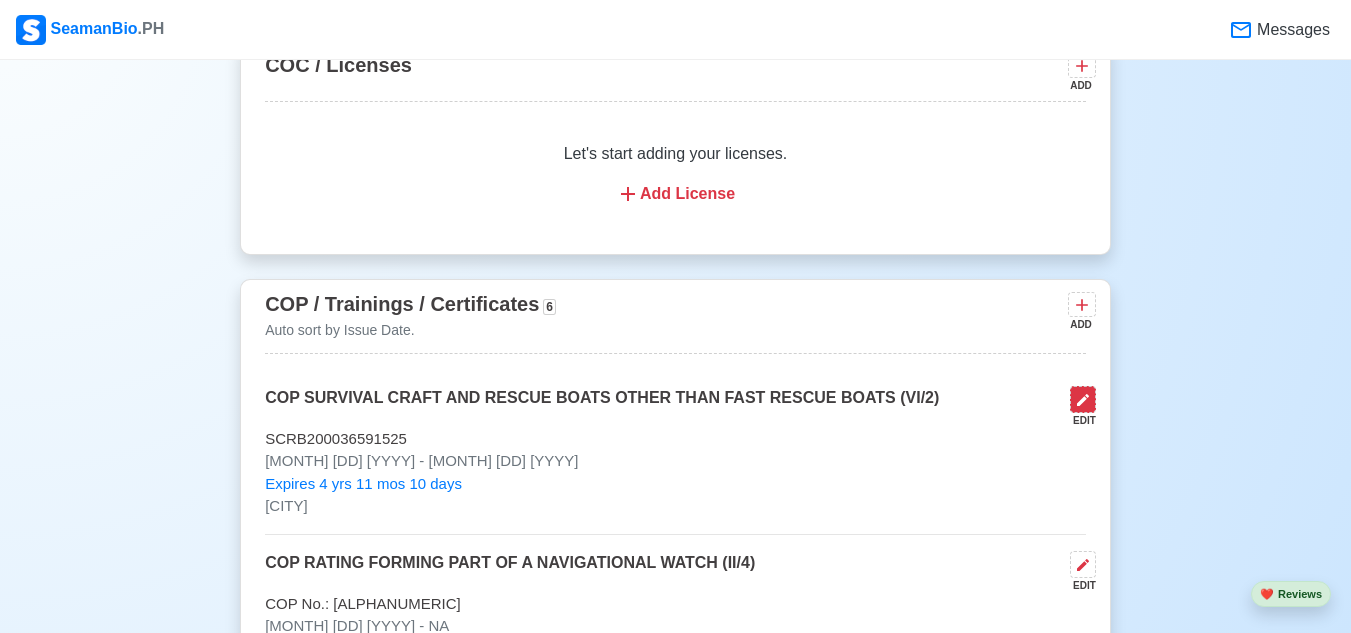 click 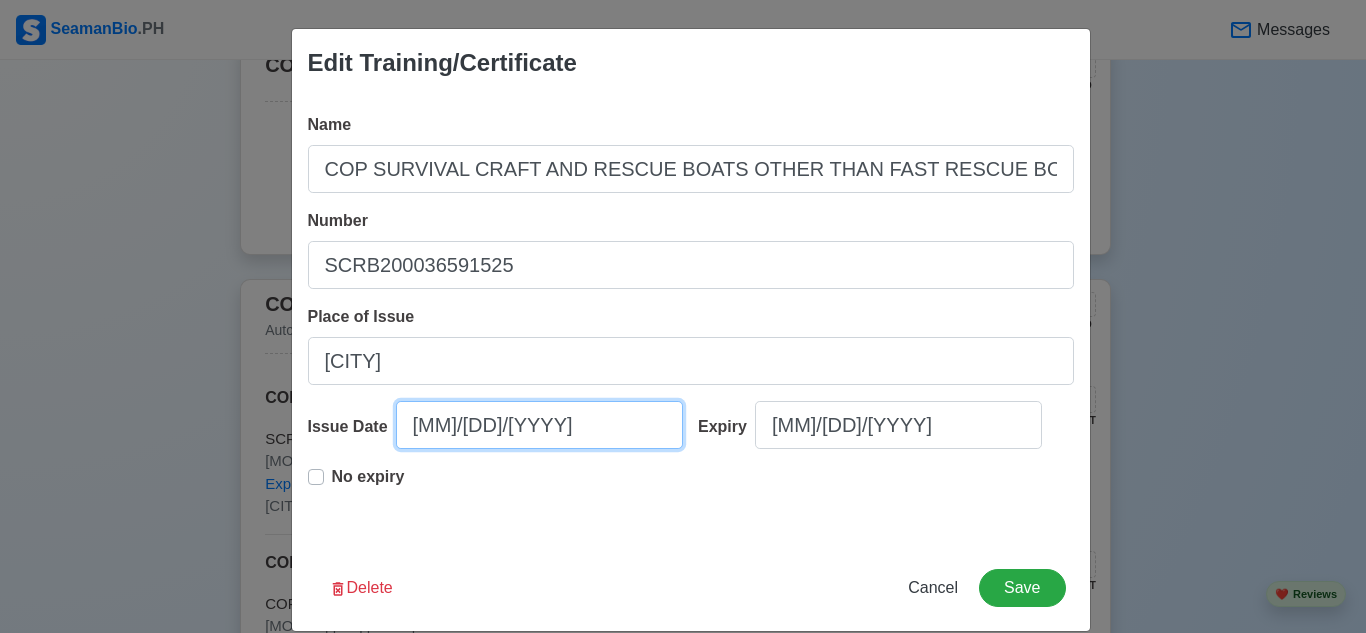 select on "****" 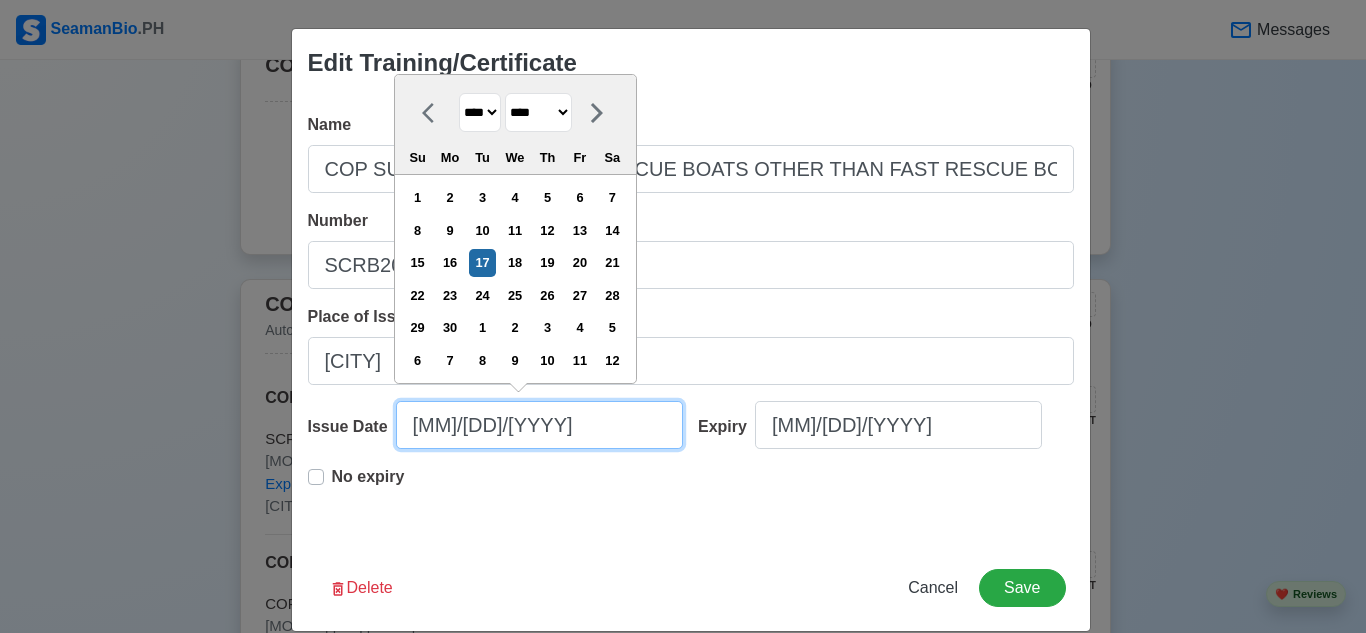 drag, startPoint x: 540, startPoint y: 430, endPoint x: 362, endPoint y: 408, distance: 179.3544 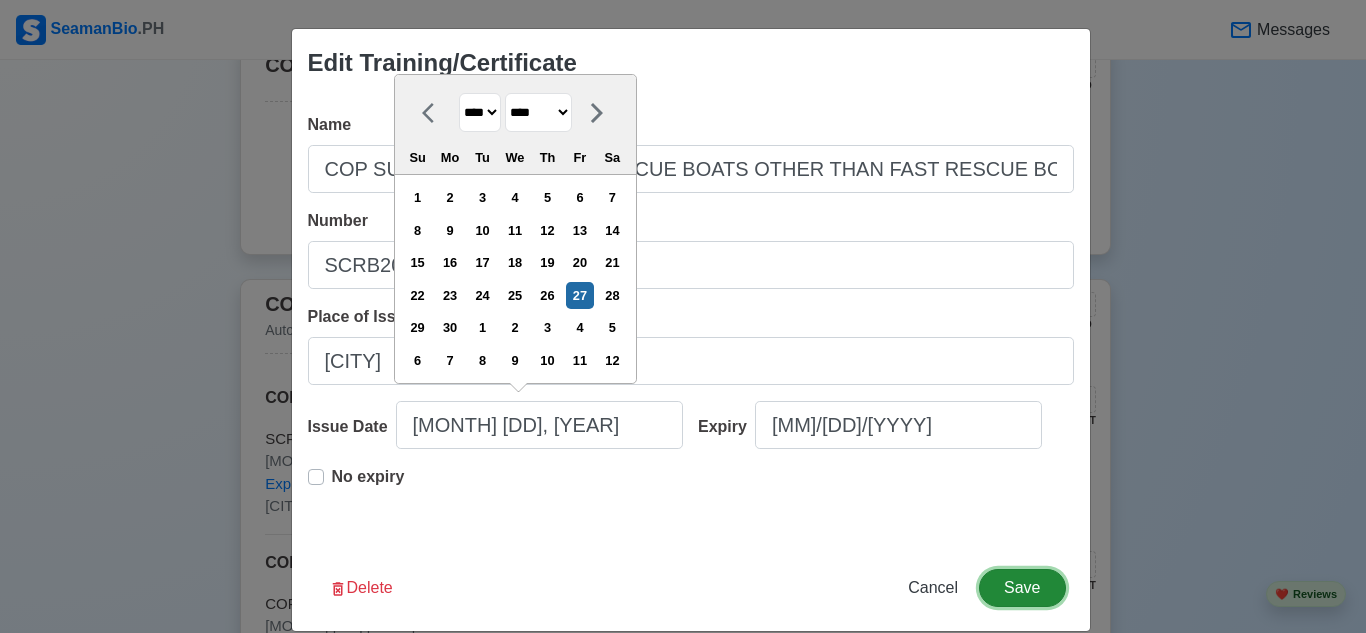 type on "[MM]/[DD]/[YYYY]" 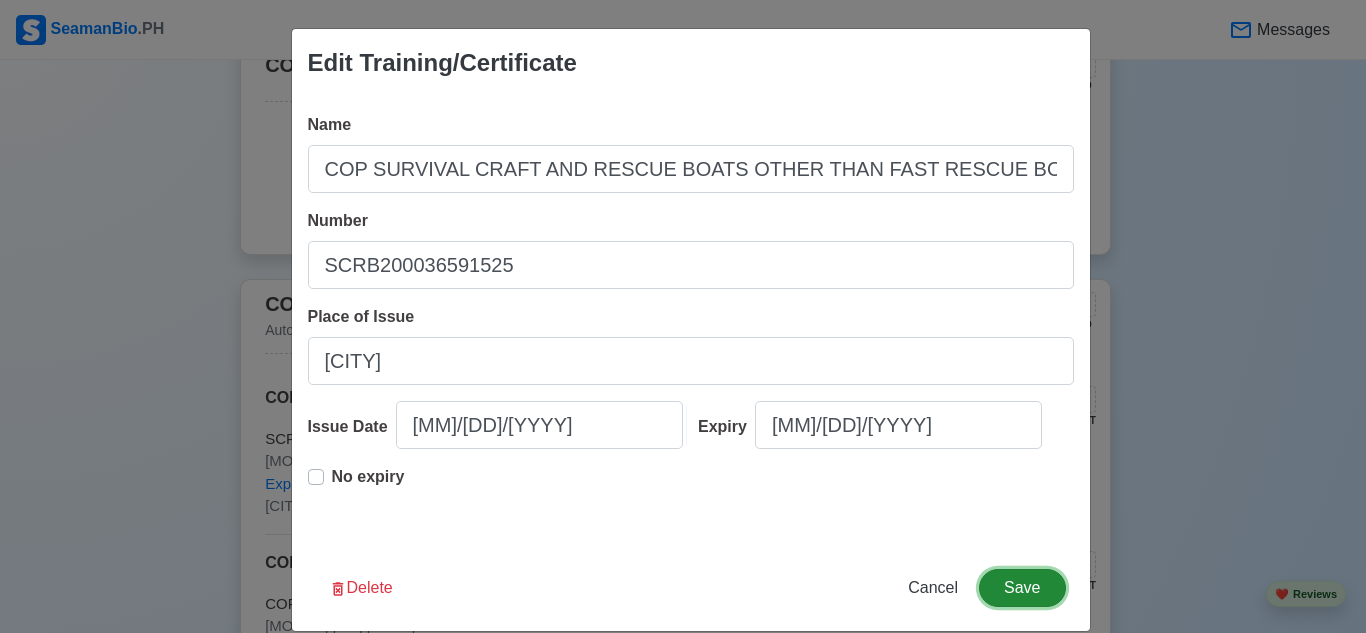 click on "Save" at bounding box center (1022, 588) 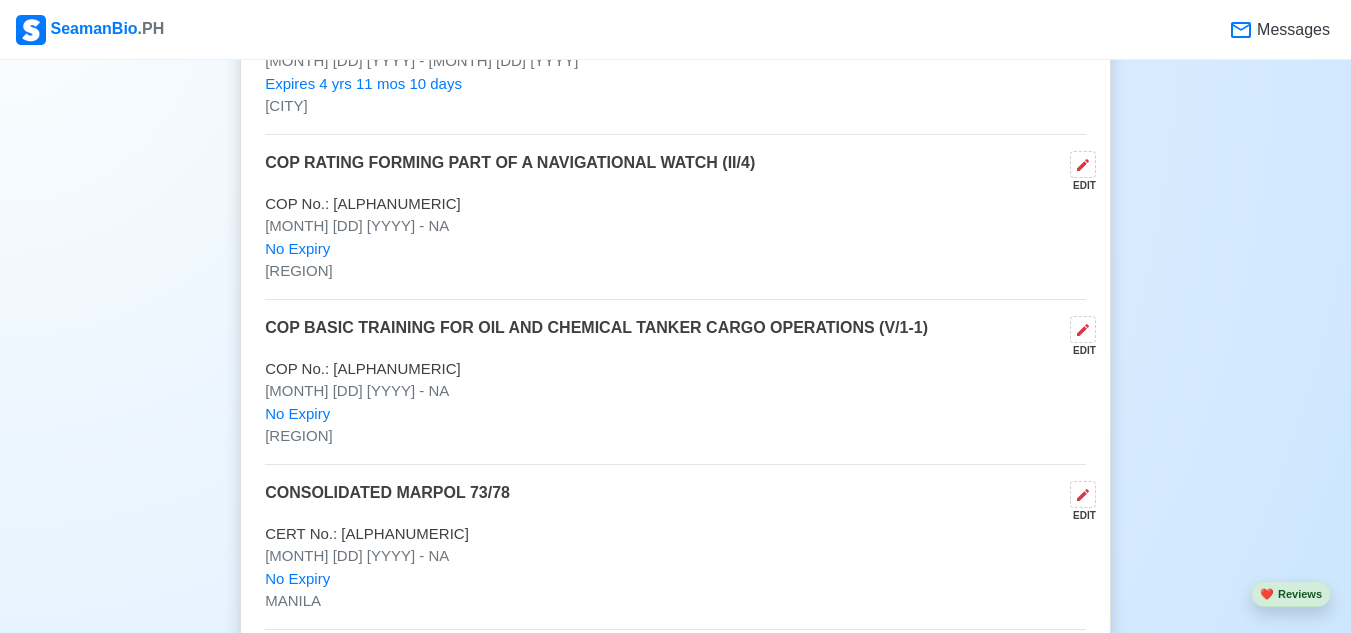 scroll, scrollTop: 3000, scrollLeft: 0, axis: vertical 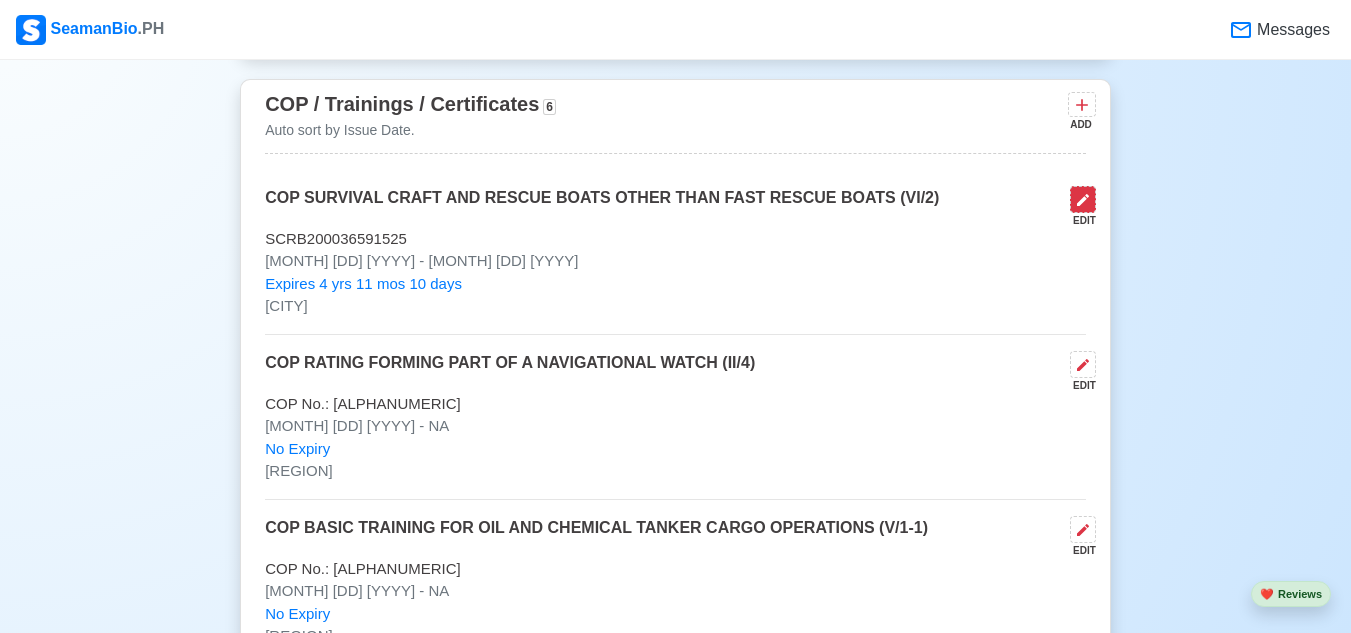 click 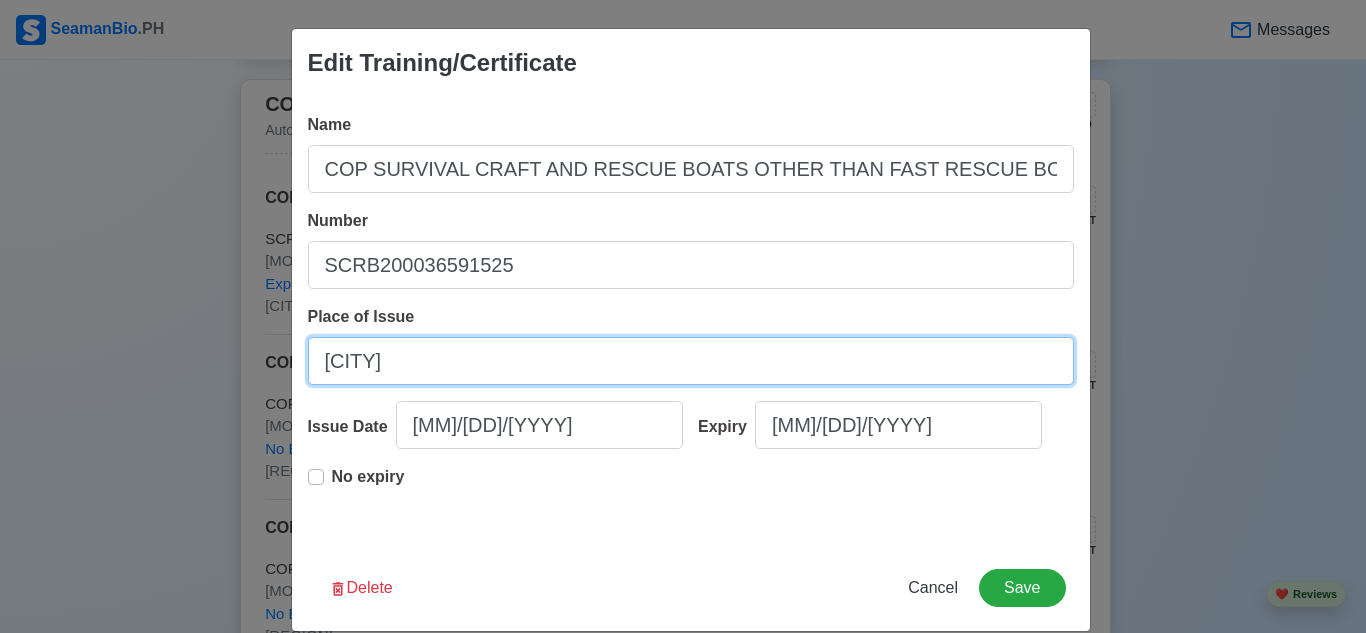 drag, startPoint x: 466, startPoint y: 359, endPoint x: 252, endPoint y: 361, distance: 214.00934 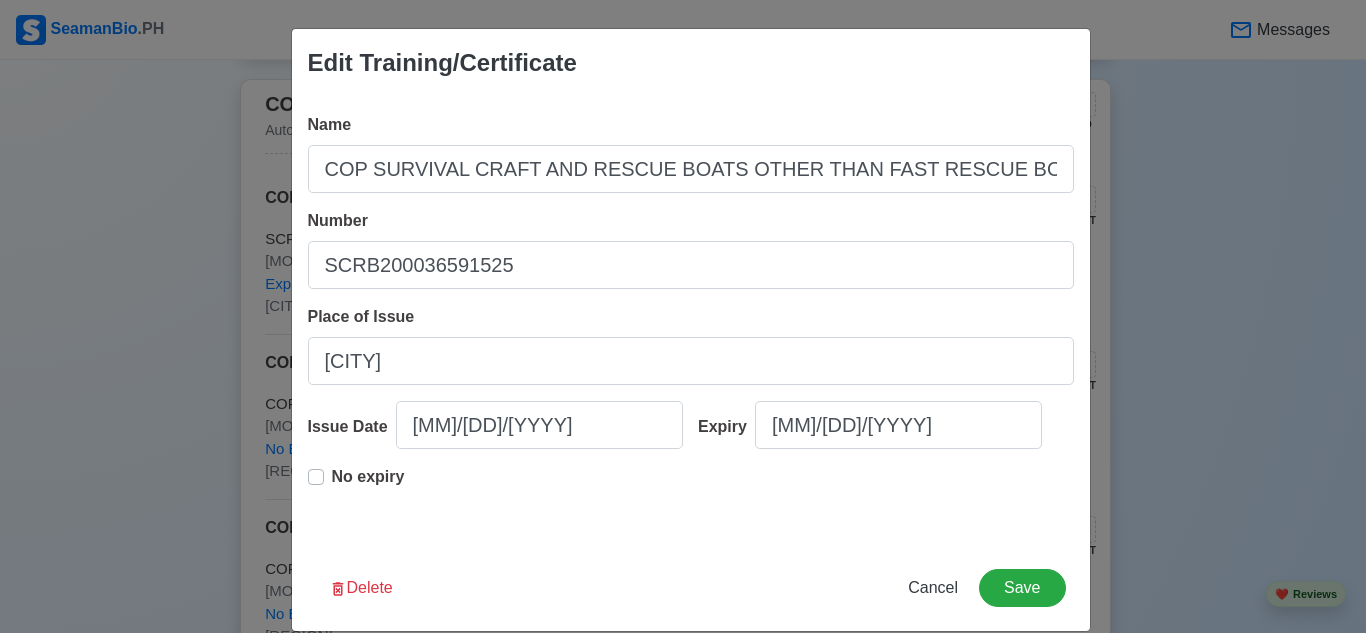 click on "Edit Training/Certificate Name COP SURVIVAL CRAFT AND RESCUE BOATS OTHER THAN FAST RESCUE BOATS (VI/2) Number [ALPHANUMERIC] Place of Issue [CITY] Issue Date [MM]/[DD]/[YYYY] Expiry [MM]/[DD]/[YYYY] No expiry Delete Cancel Save" at bounding box center (683, 316) 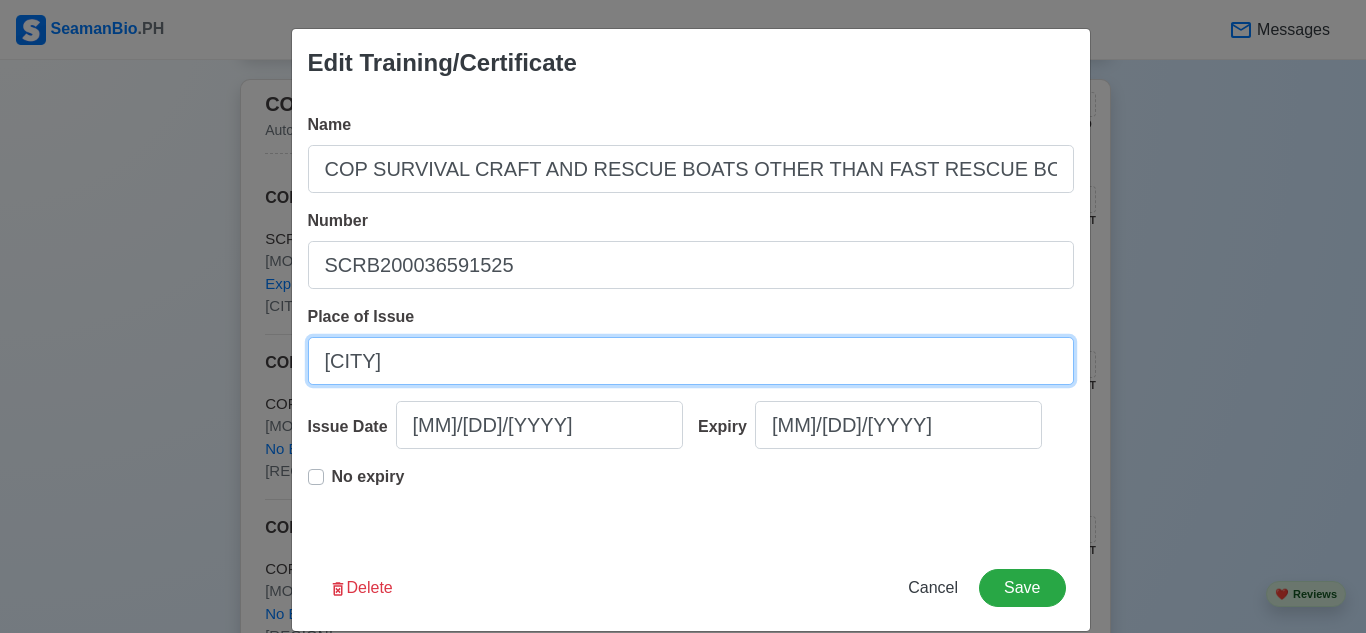 drag, startPoint x: 441, startPoint y: 358, endPoint x: 283, endPoint y: 358, distance: 158 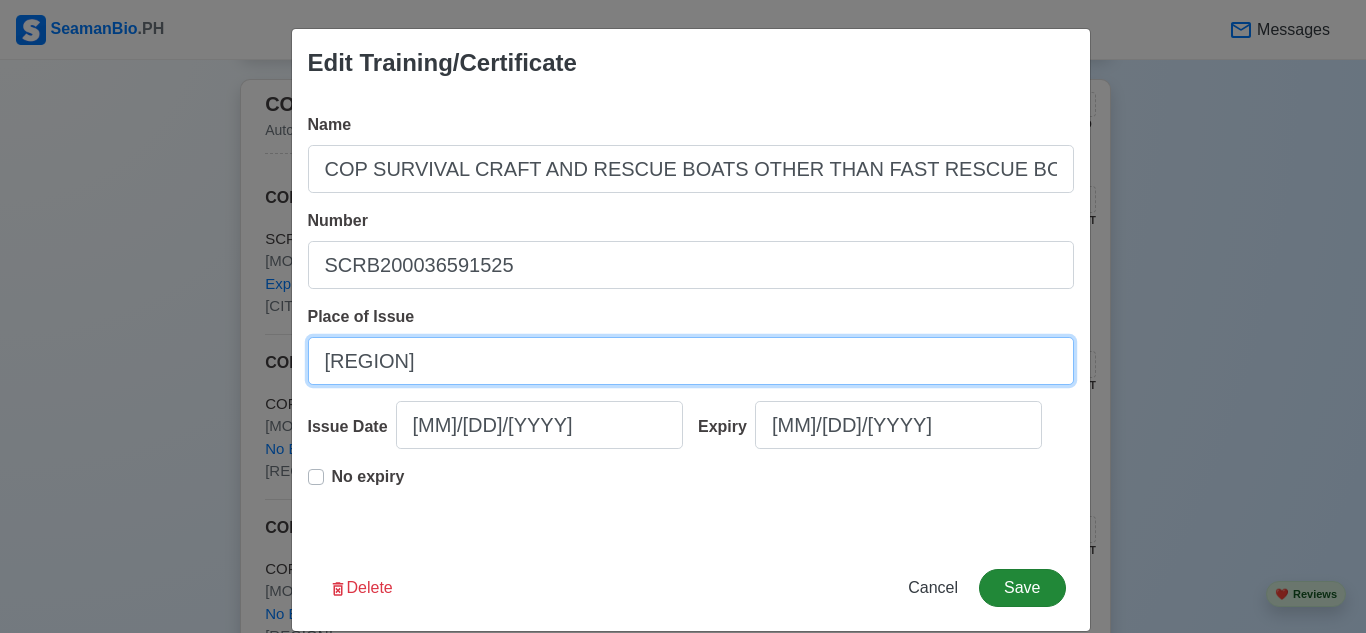 type on "[REGION]" 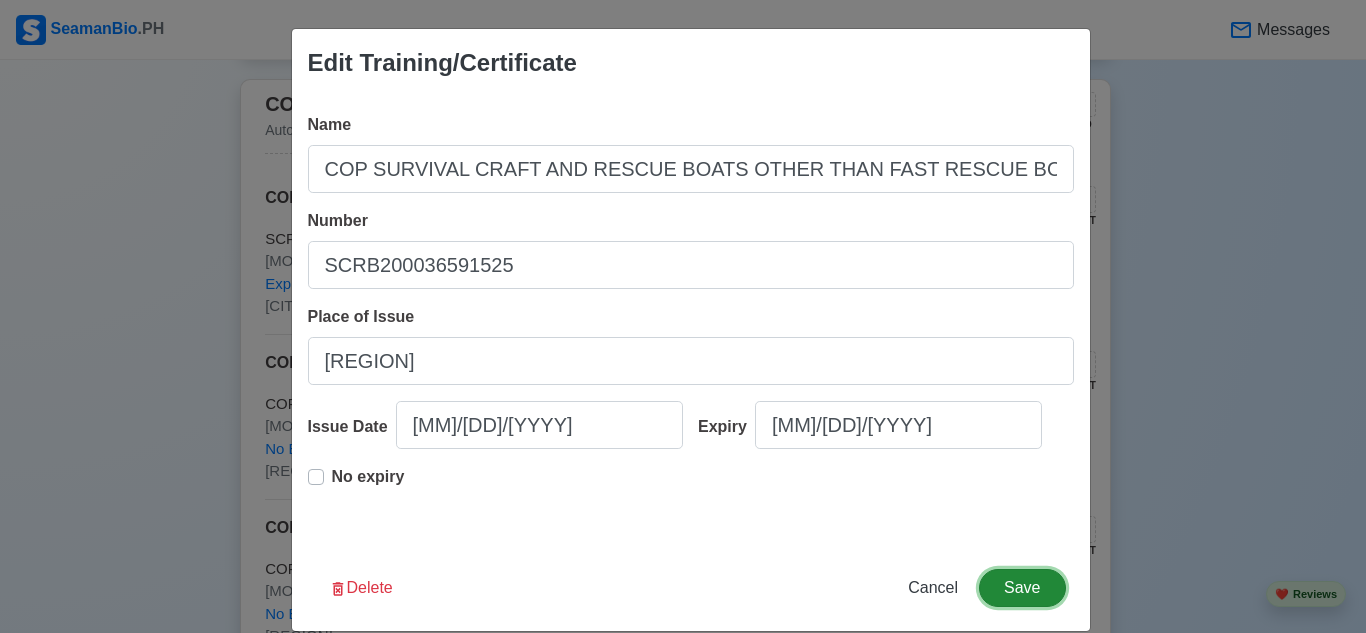 click on "Save" at bounding box center [1022, 588] 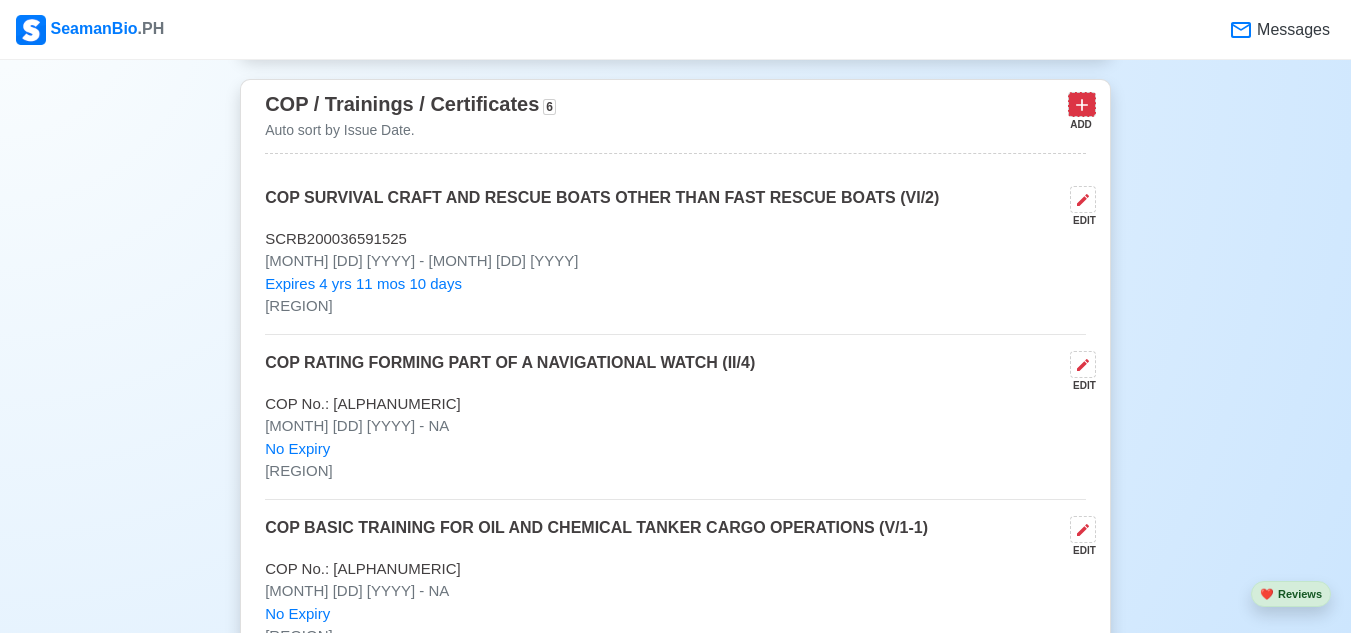 click 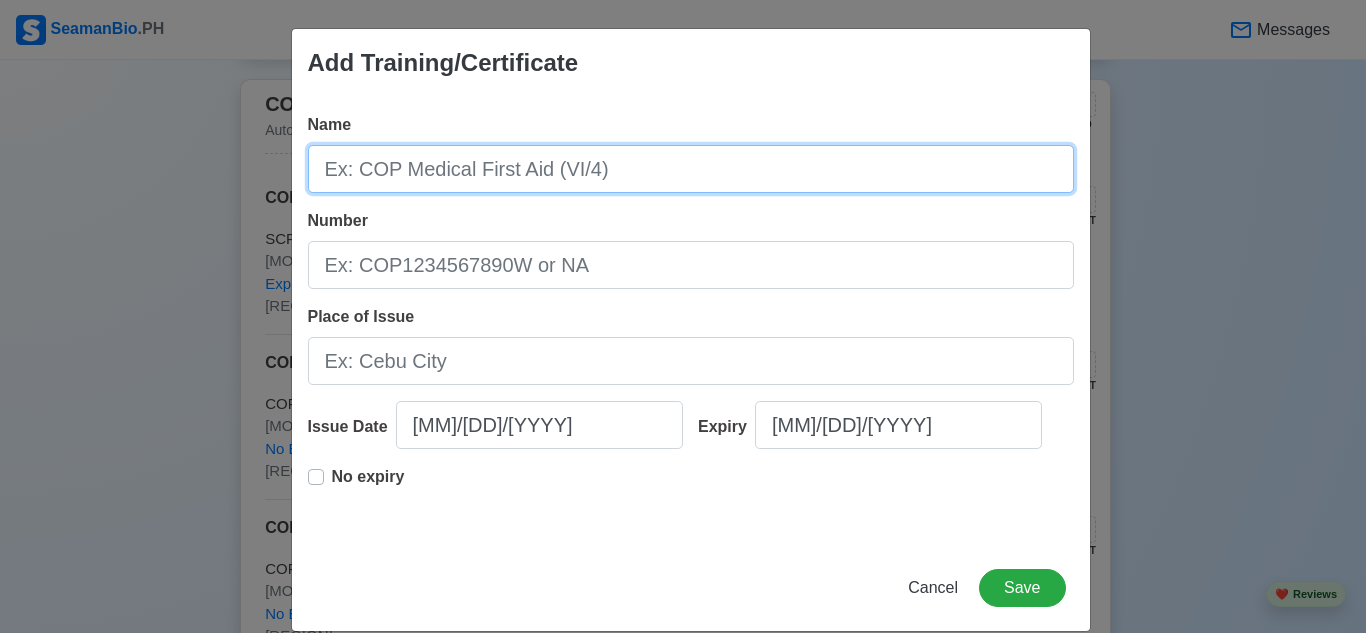 click on "Name" at bounding box center [691, 169] 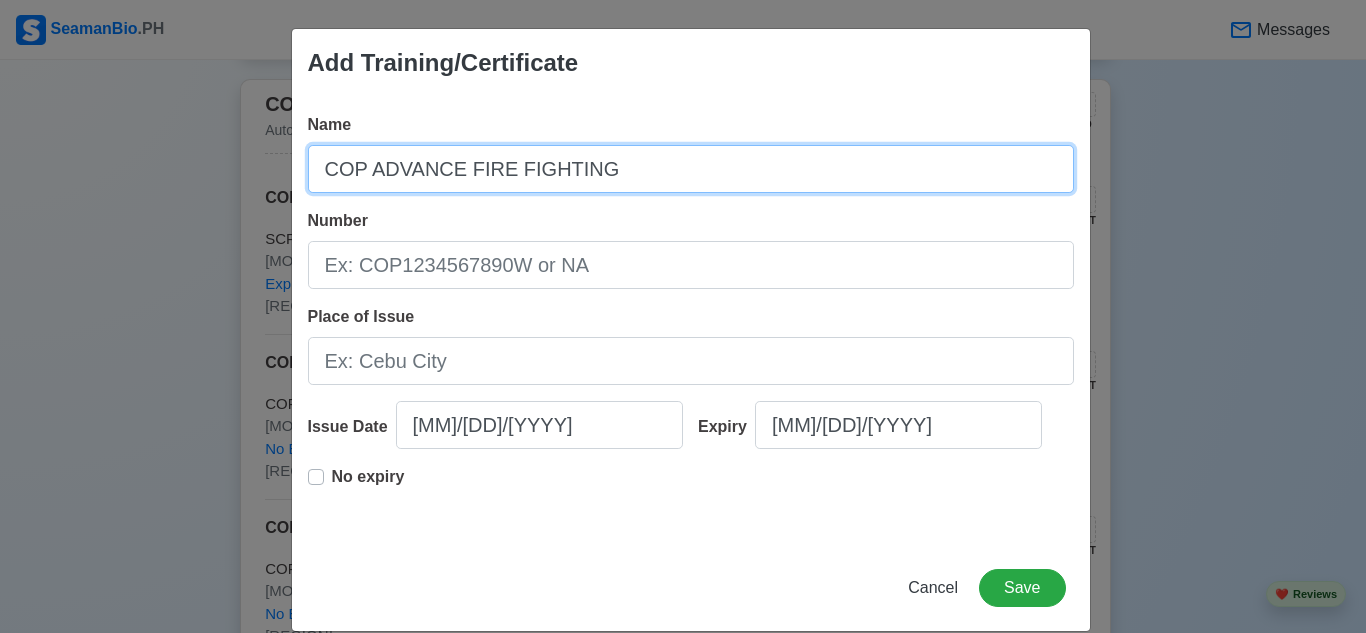 type on "COP ADVANCE FIRE FIGHTING" 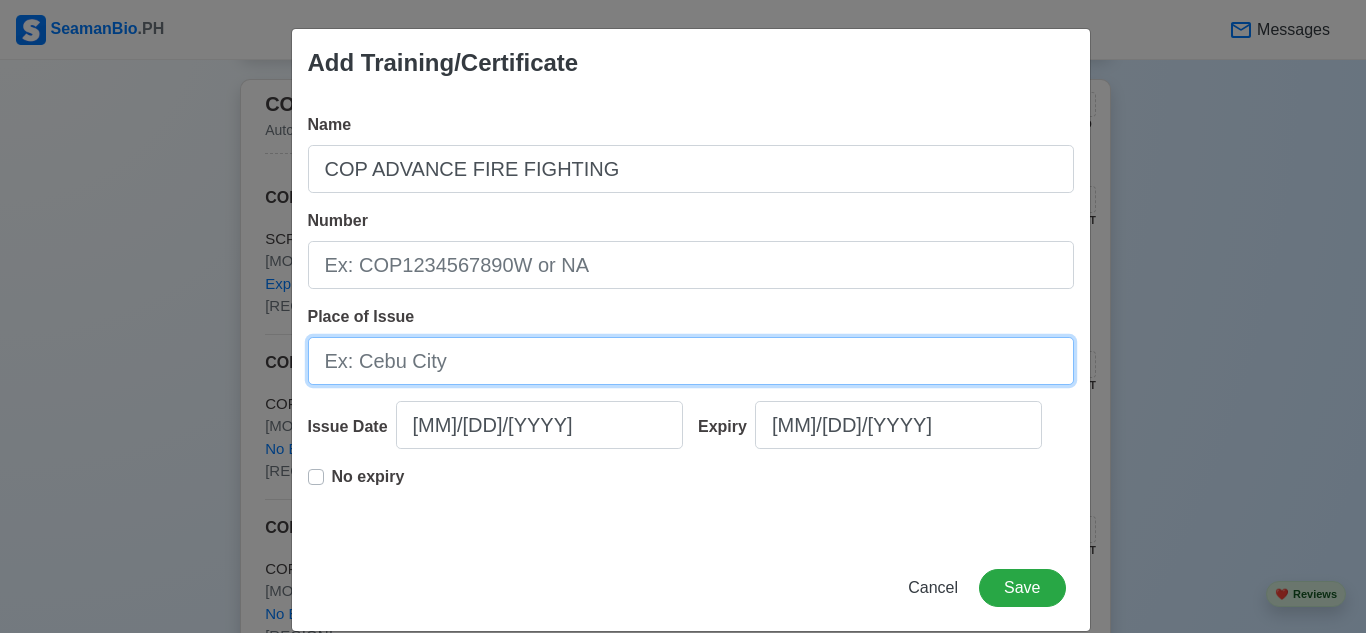 click on "Place of Issue" at bounding box center [691, 361] 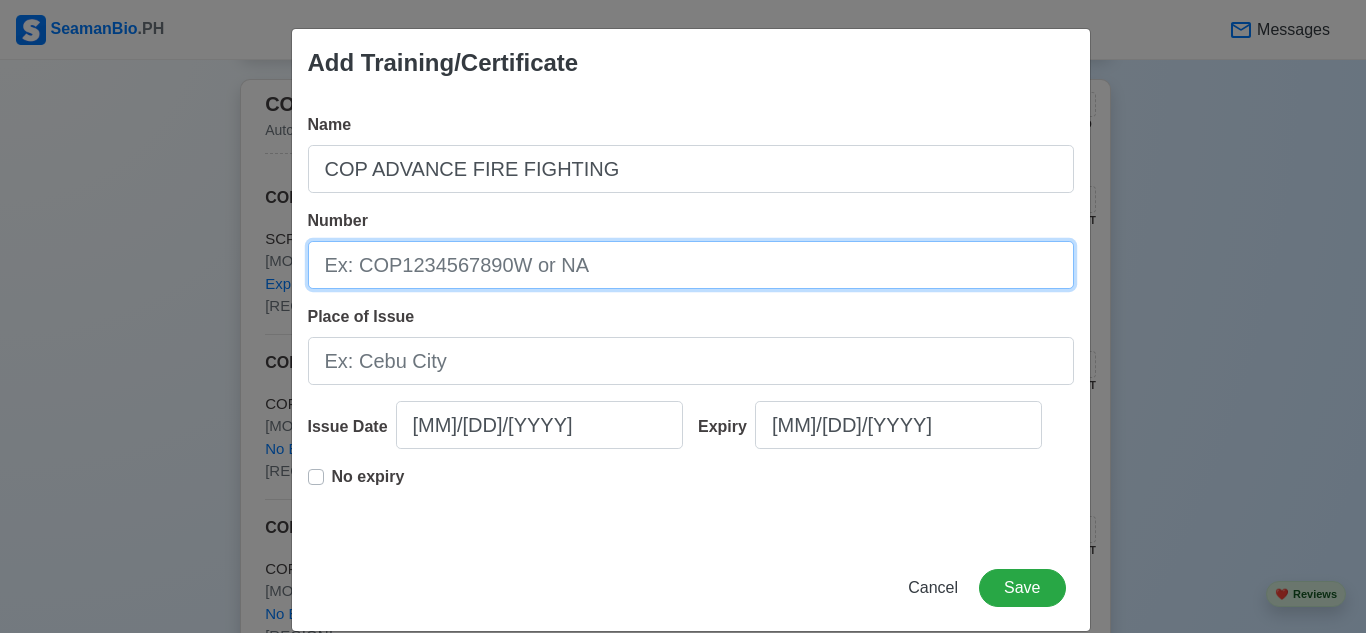click on "Number" at bounding box center [691, 265] 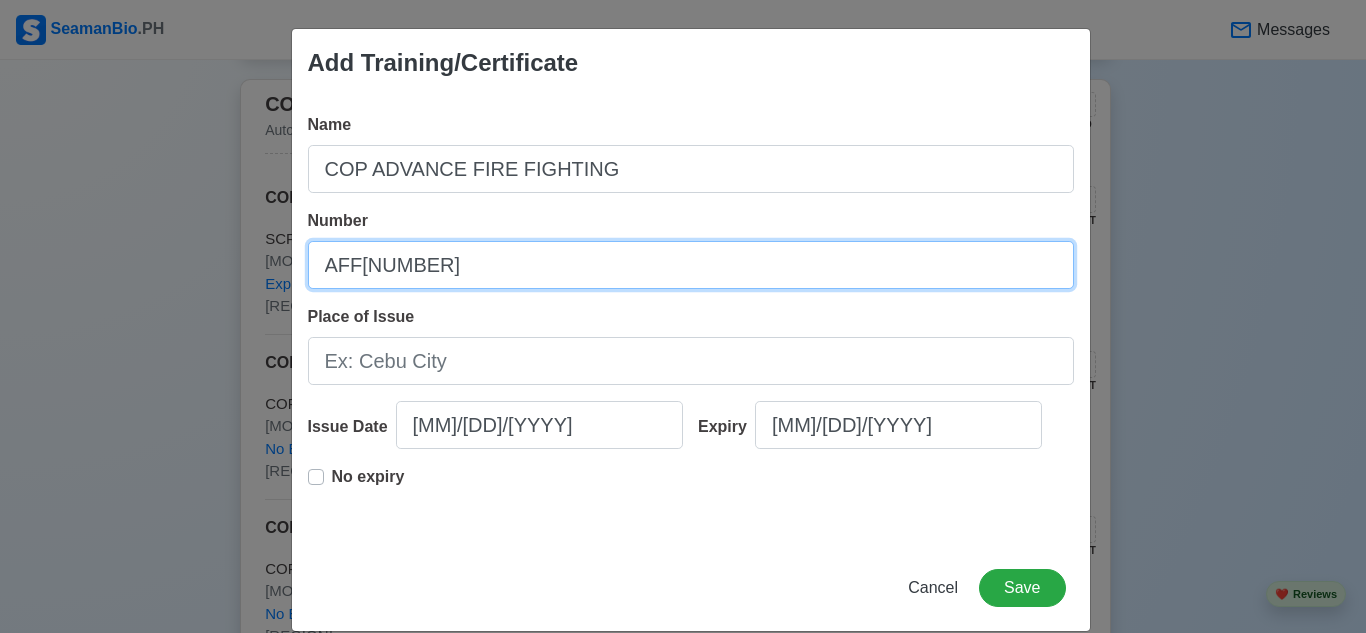 type on "AFF[NUMBER]" 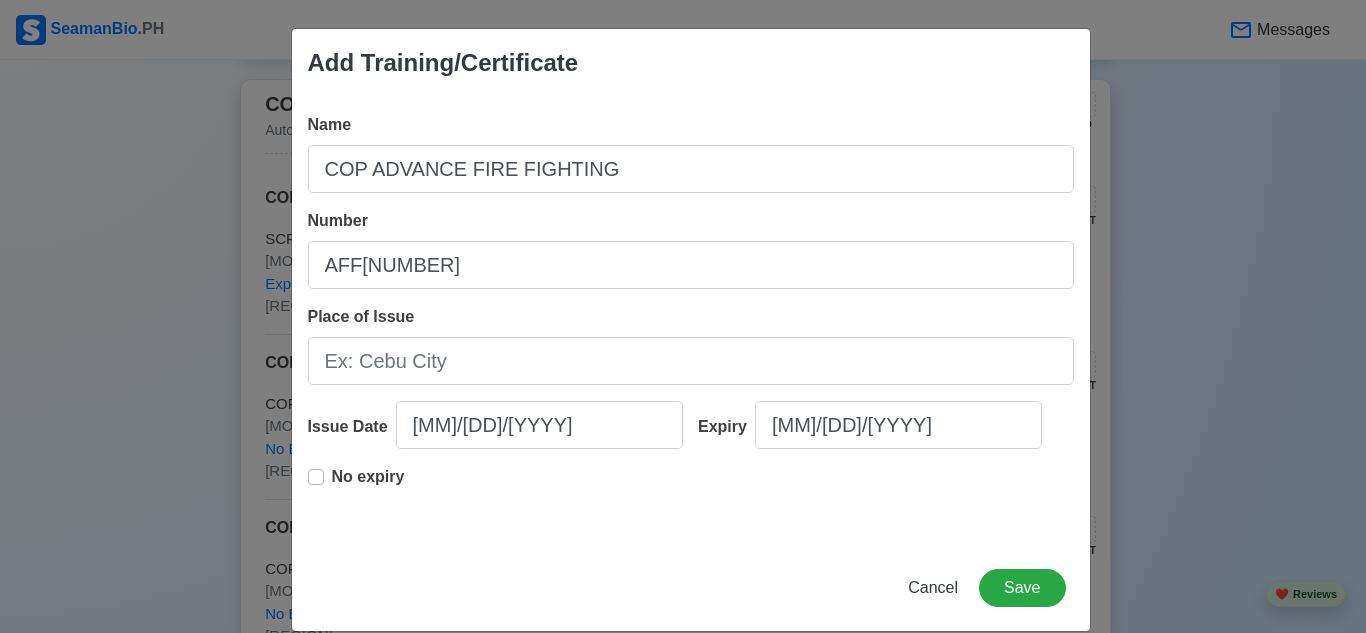 drag, startPoint x: 1144, startPoint y: 443, endPoint x: 838, endPoint y: 427, distance: 306.41803 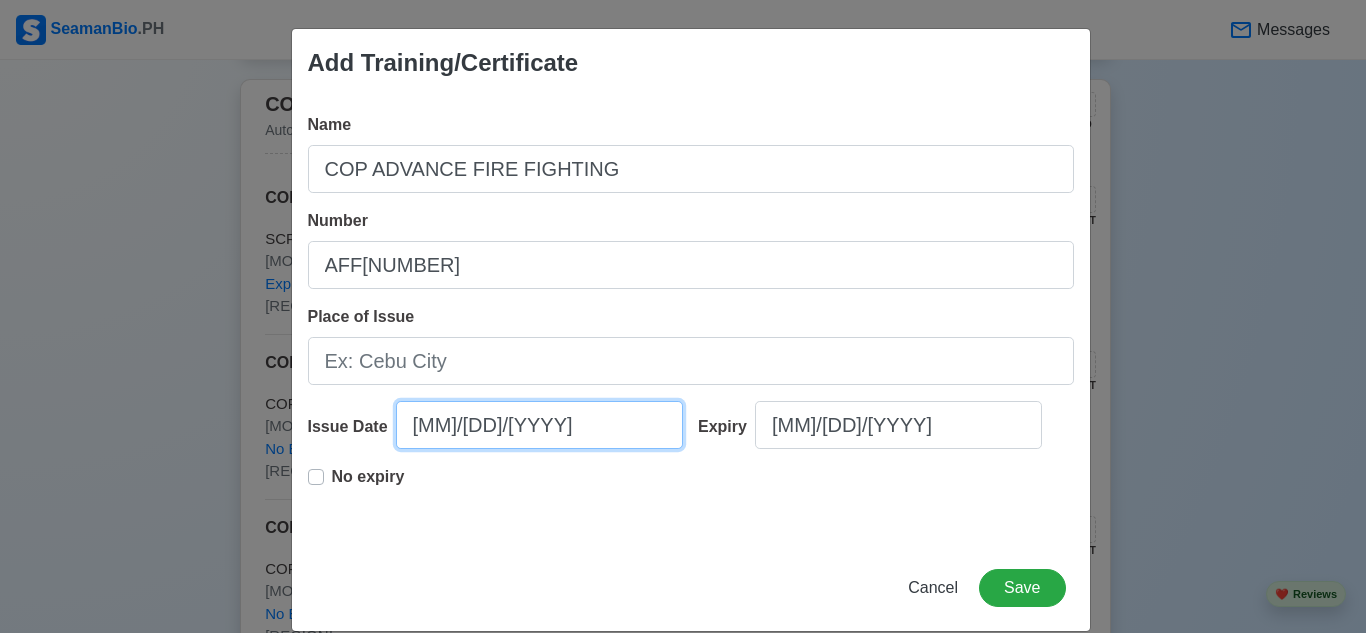 click on "[MM]/[DD]/[YYYY]" at bounding box center (539, 425) 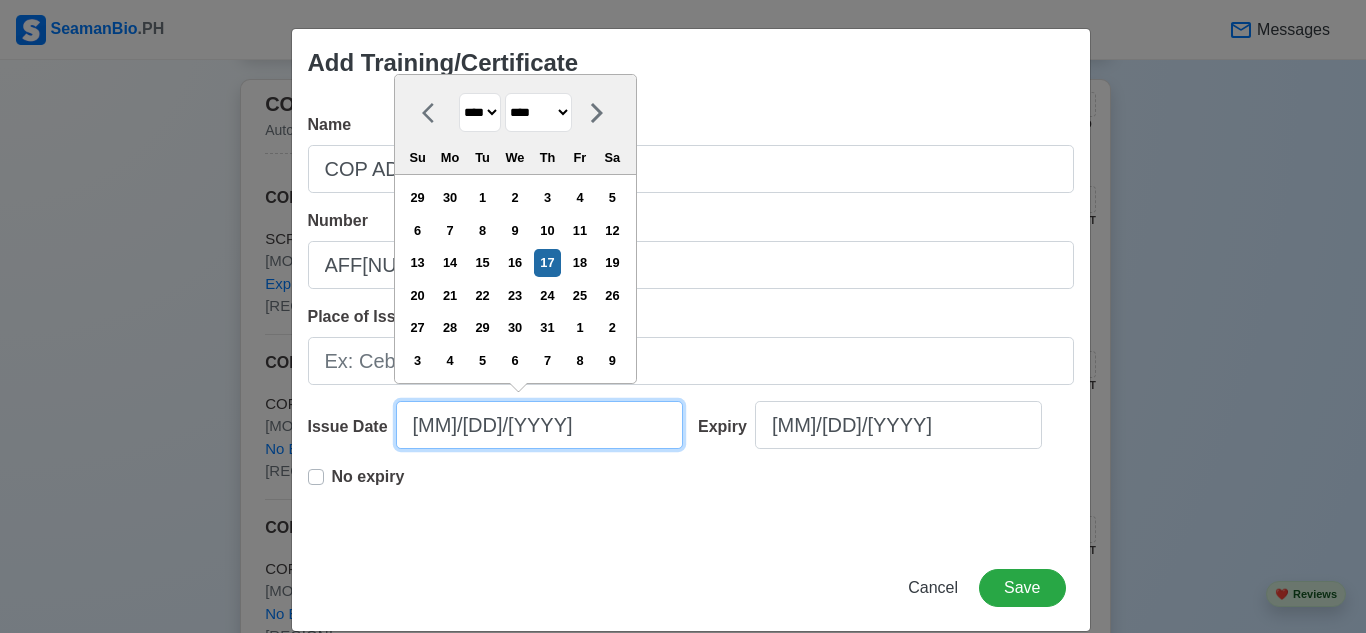 paste on "[MONTH] [DD], [YEAR]" 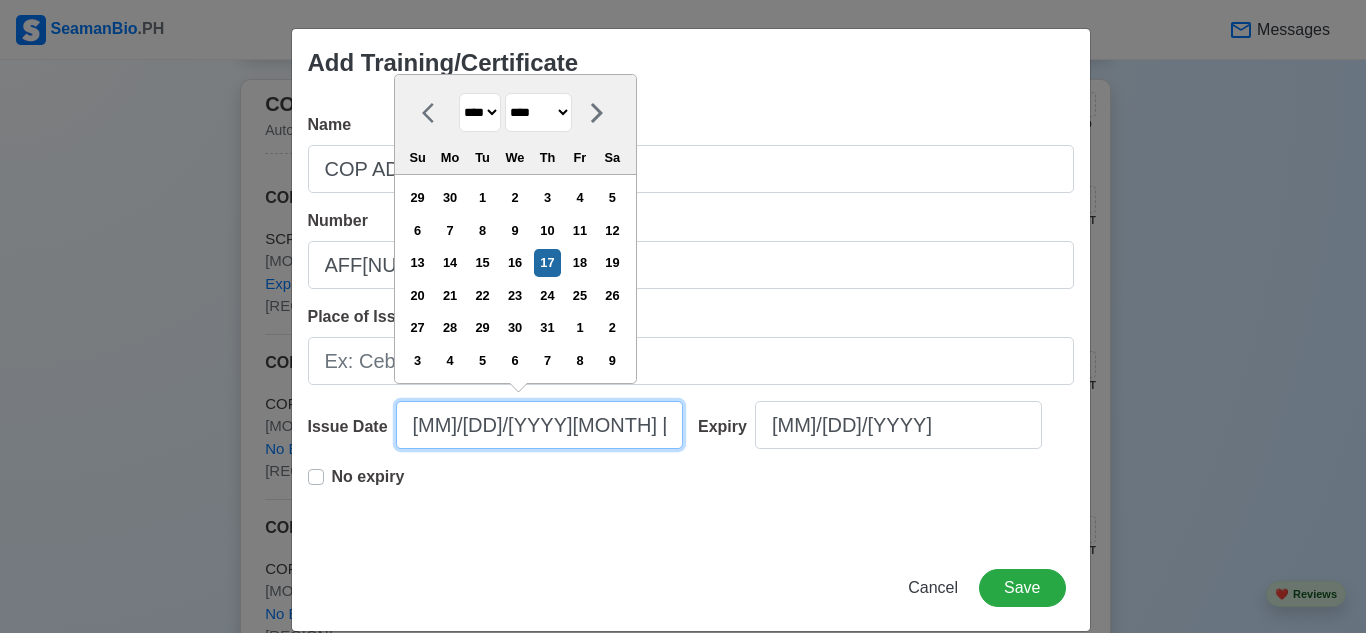 drag, startPoint x: 629, startPoint y: 420, endPoint x: 396, endPoint y: 420, distance: 233 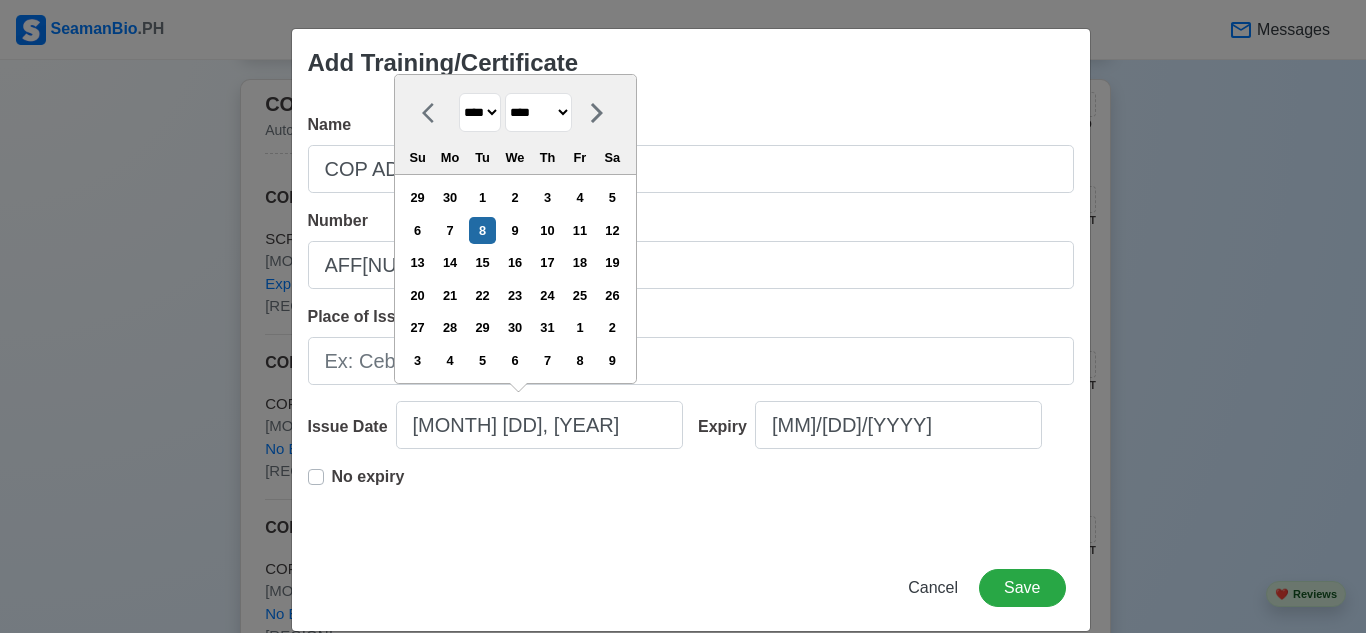 drag, startPoint x: 1054, startPoint y: 442, endPoint x: 981, endPoint y: 400, distance: 84.21995 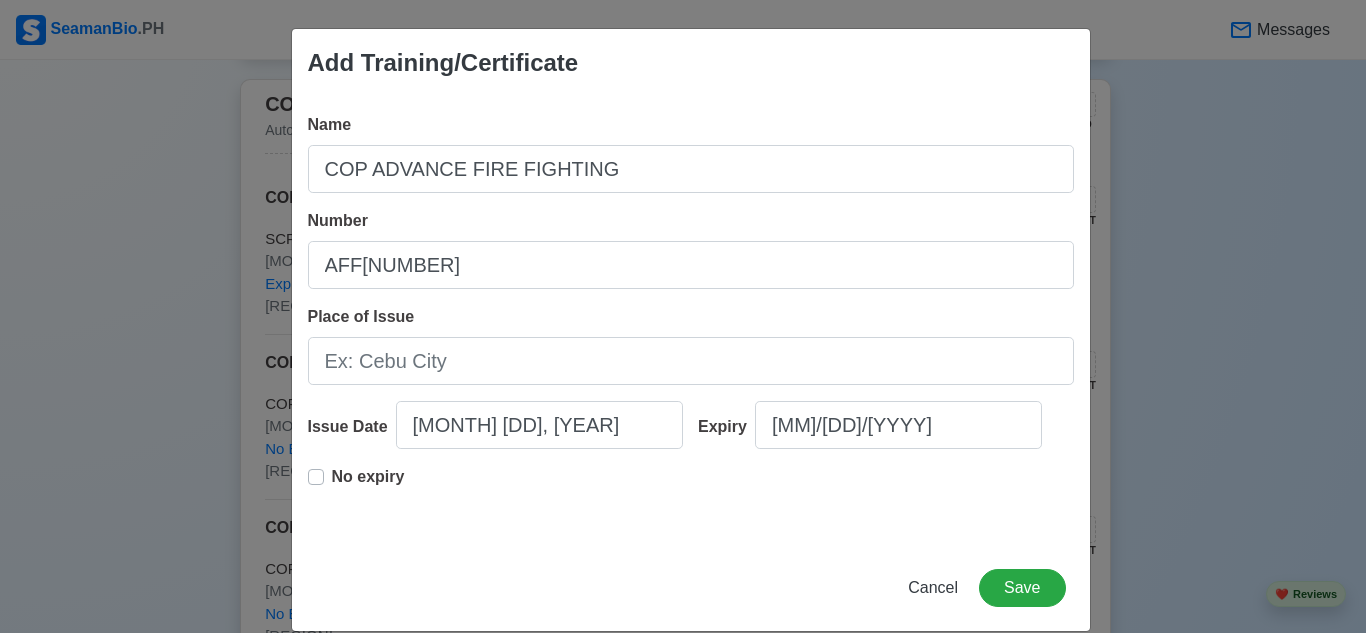type on "[MM]/[DD]/[YYYY]" 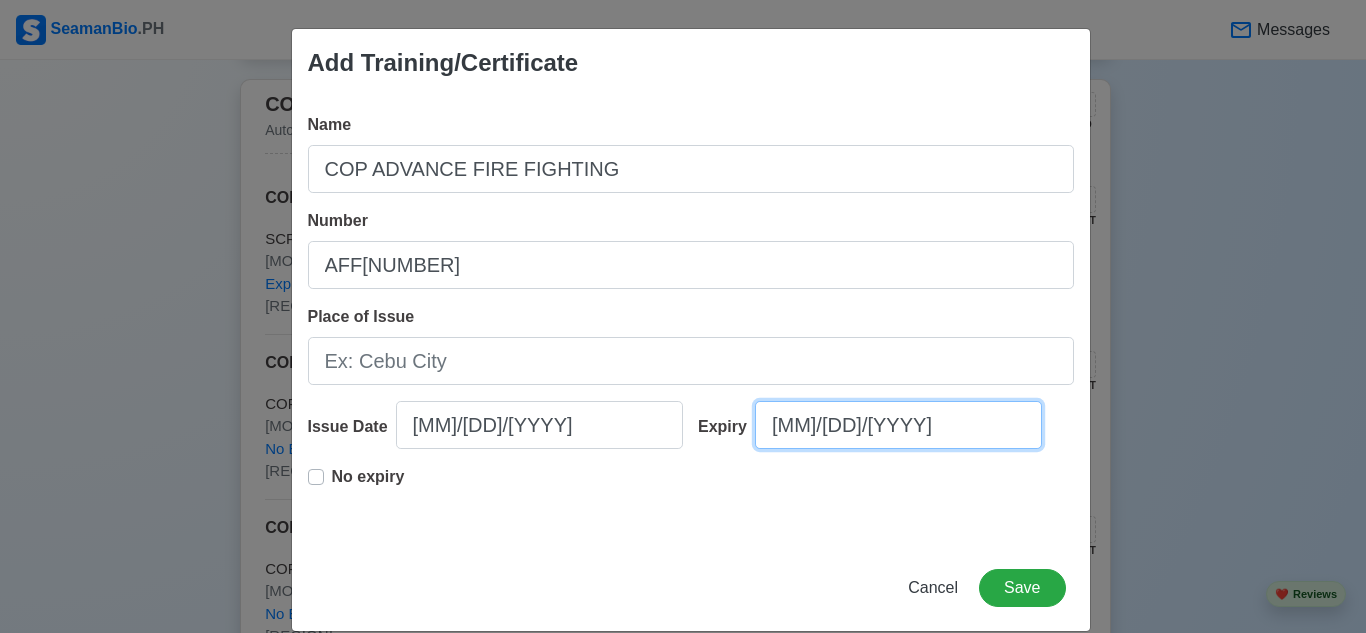 select on "****" 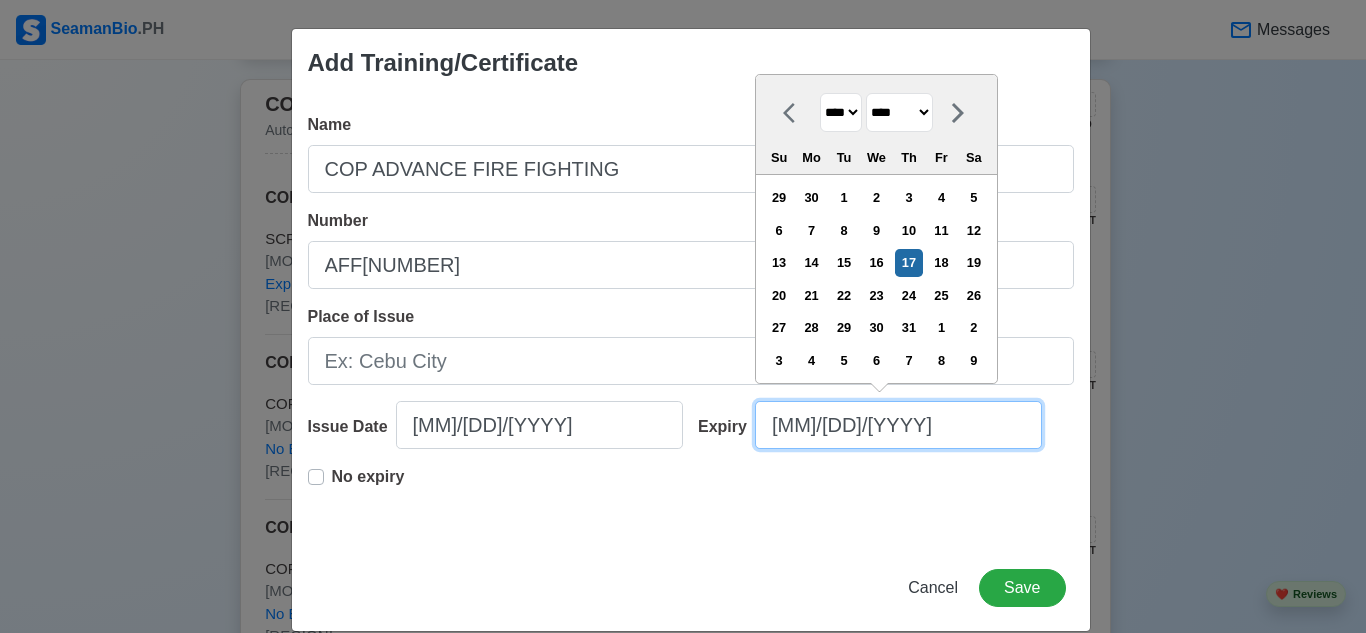 drag, startPoint x: 933, startPoint y: 427, endPoint x: 678, endPoint y: 397, distance: 256.75864 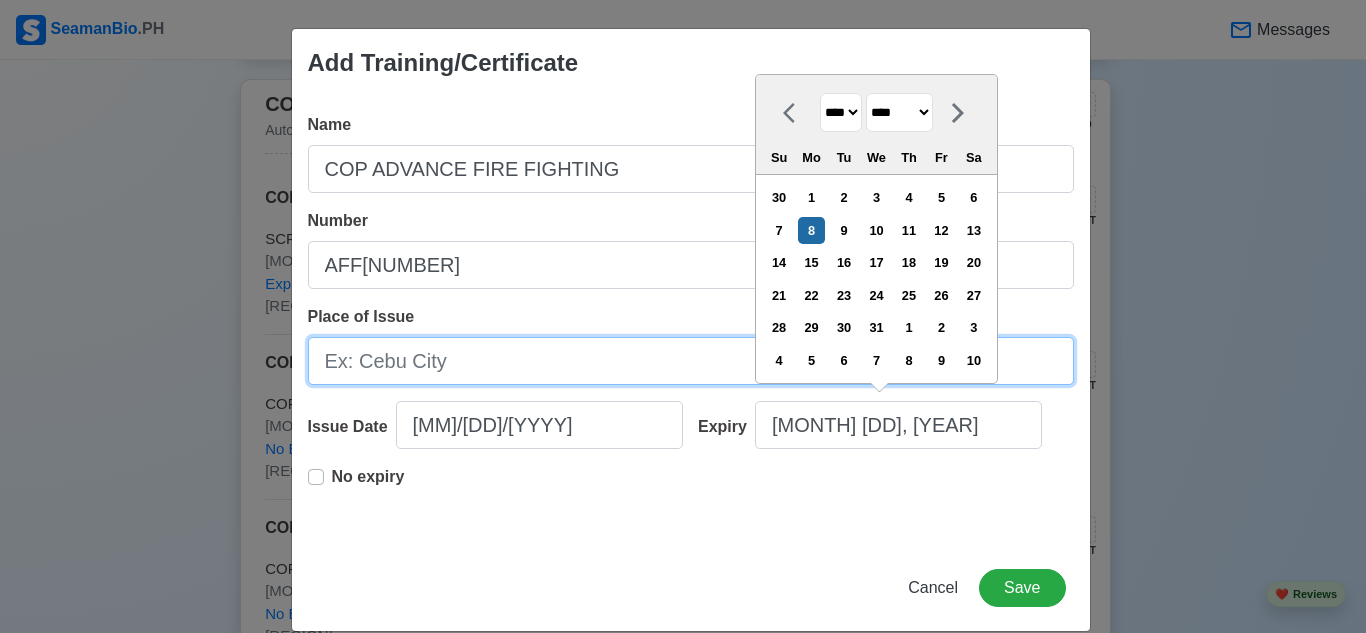 type on "[MM]/[DD]/[YYYY]" 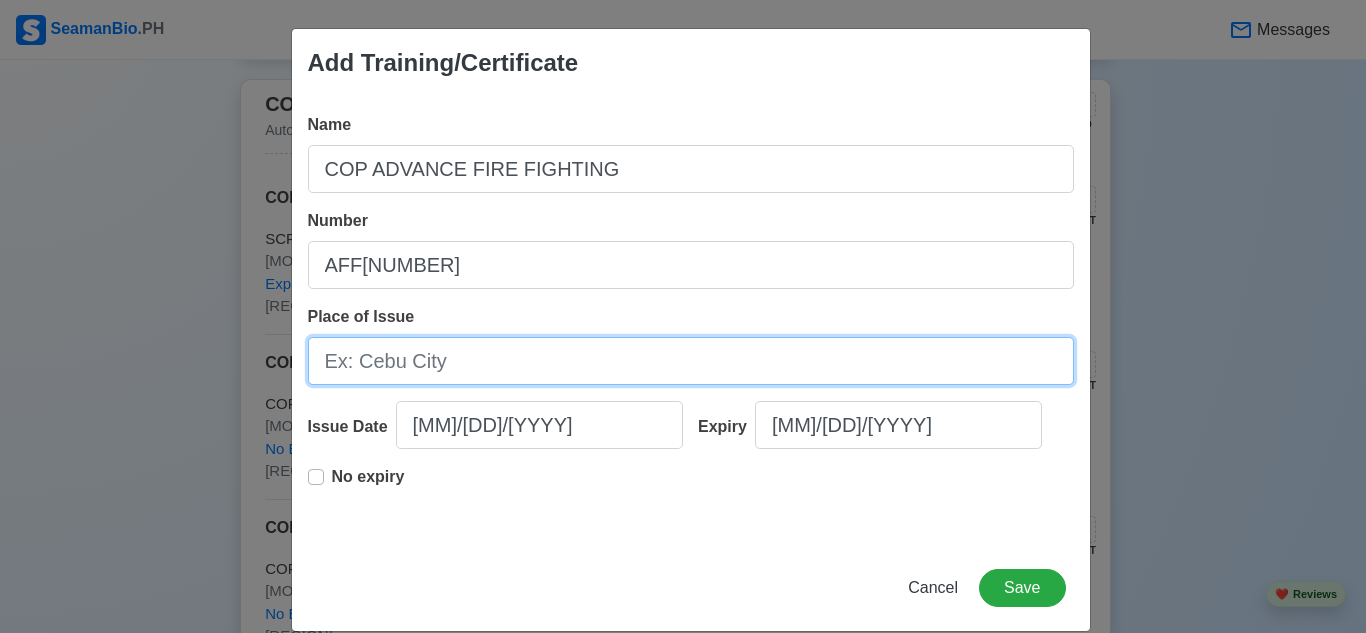 click on "Place of Issue" at bounding box center (691, 361) 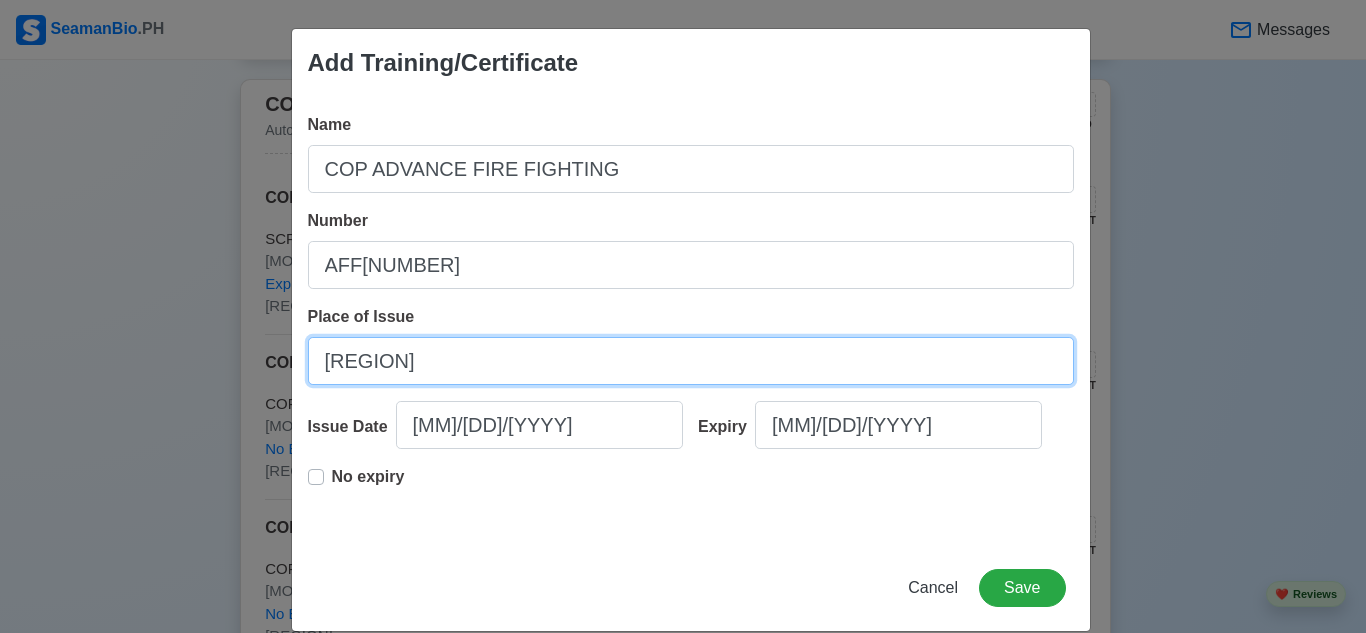 type on "[REGION]" 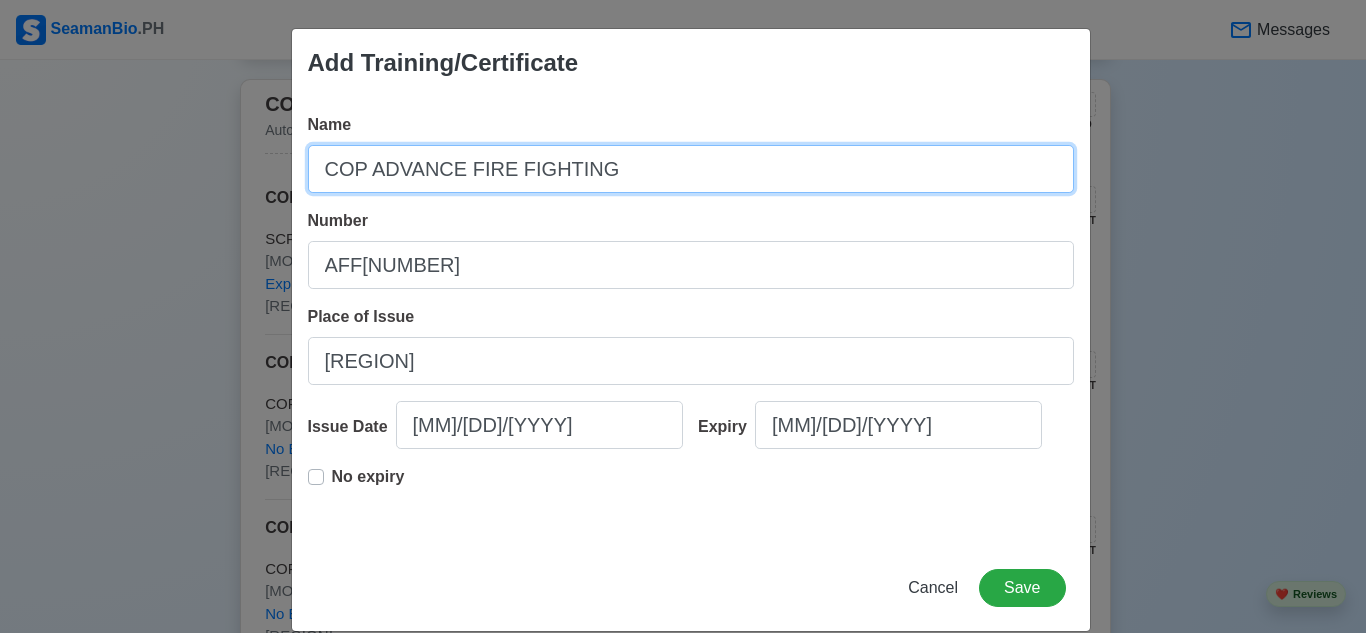 click on "COP ADVANCE FIRE FIGHTING" at bounding box center [691, 169] 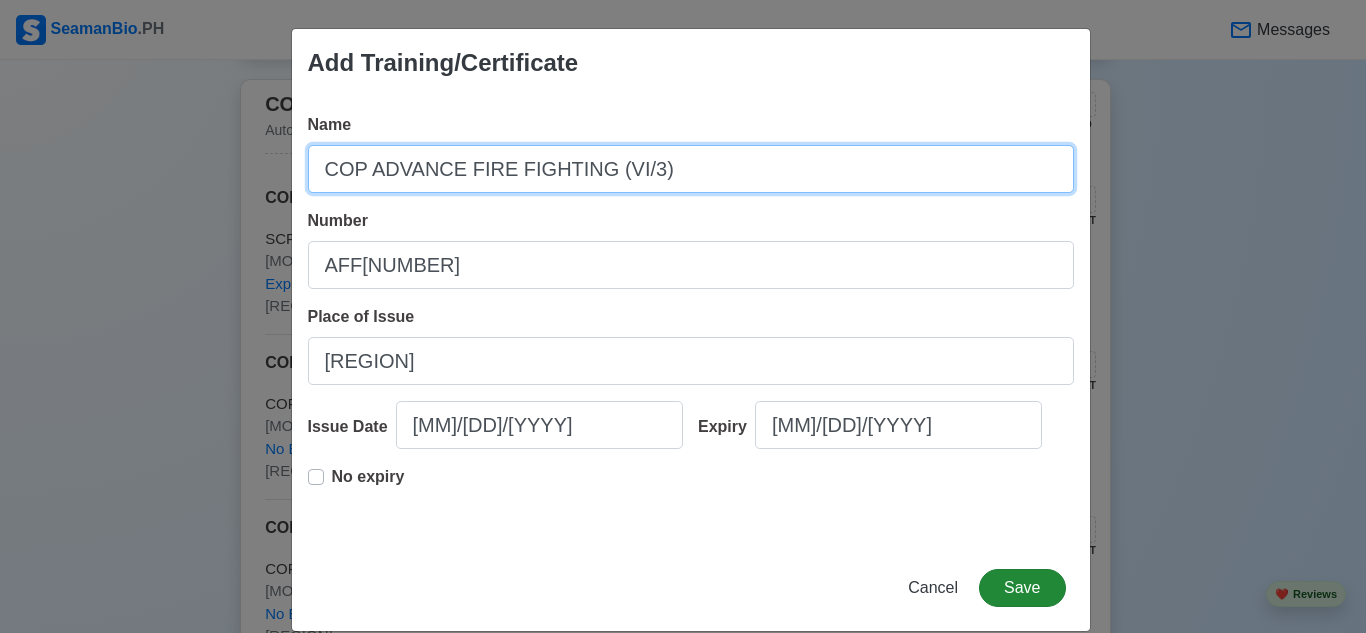 type on "COP ADVANCE FIRE FIGHTING (VI/3)" 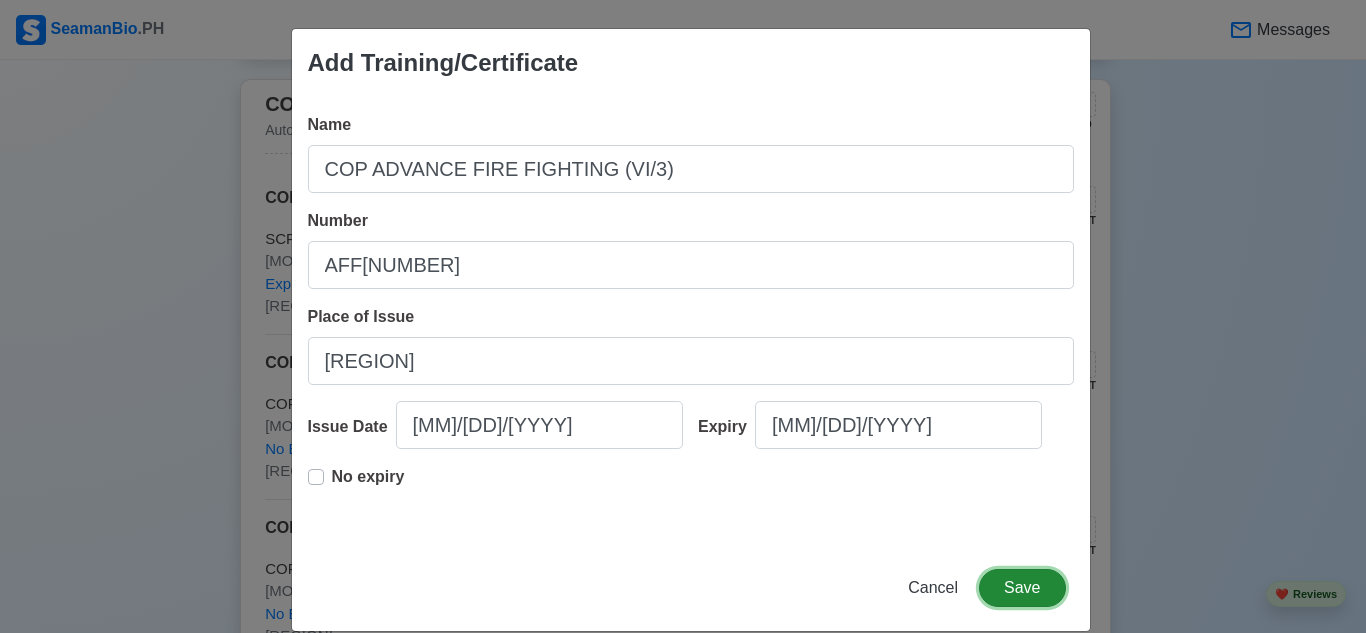 click on "Save" at bounding box center [1022, 588] 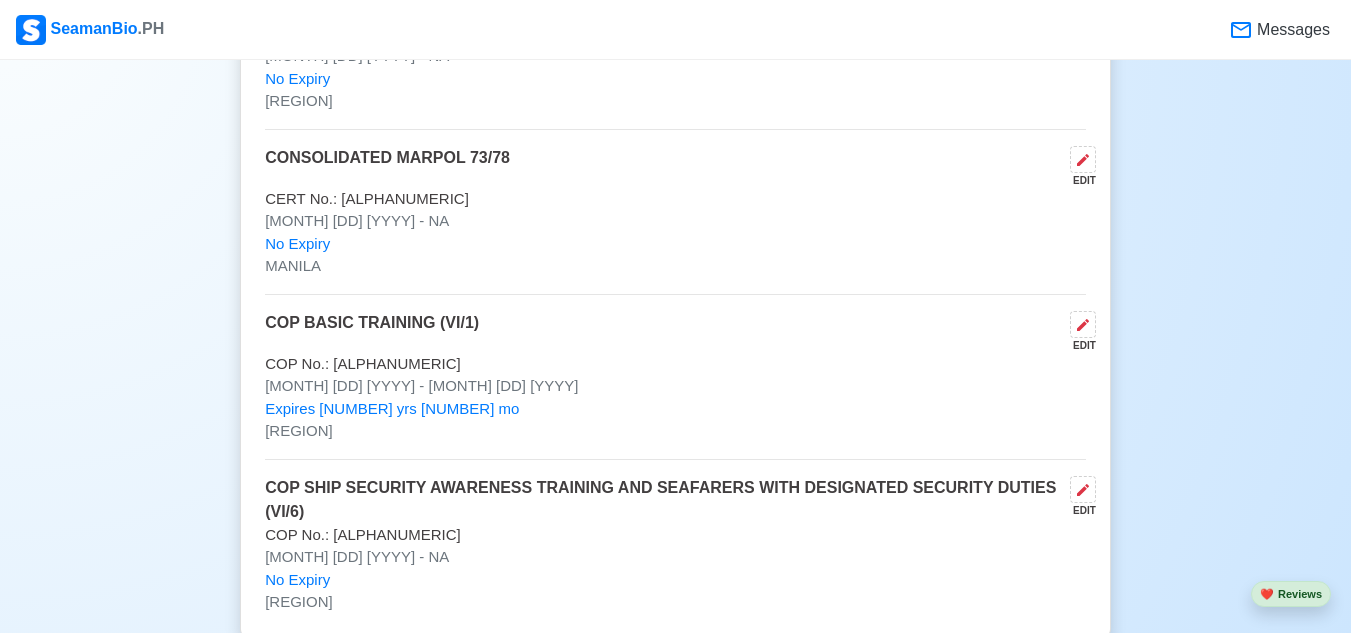 scroll, scrollTop: 3900, scrollLeft: 0, axis: vertical 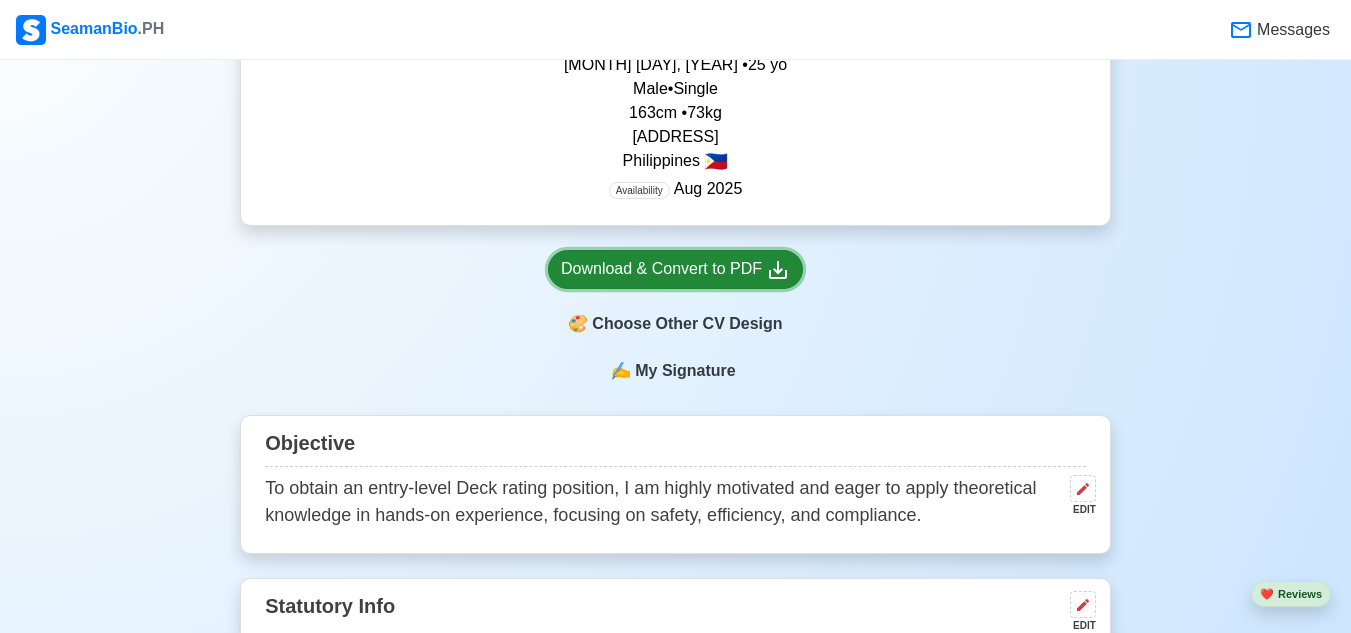 click on "Download & Convert to PDF" at bounding box center [675, 269] 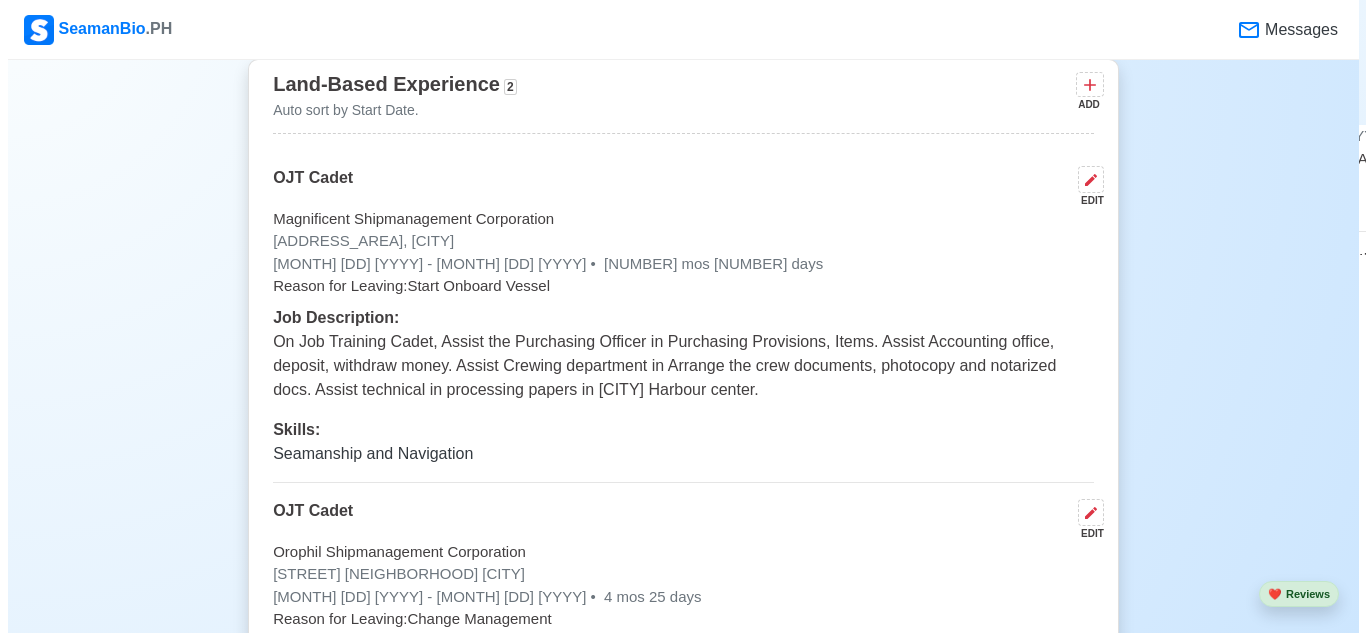 scroll, scrollTop: 5000, scrollLeft: 0, axis: vertical 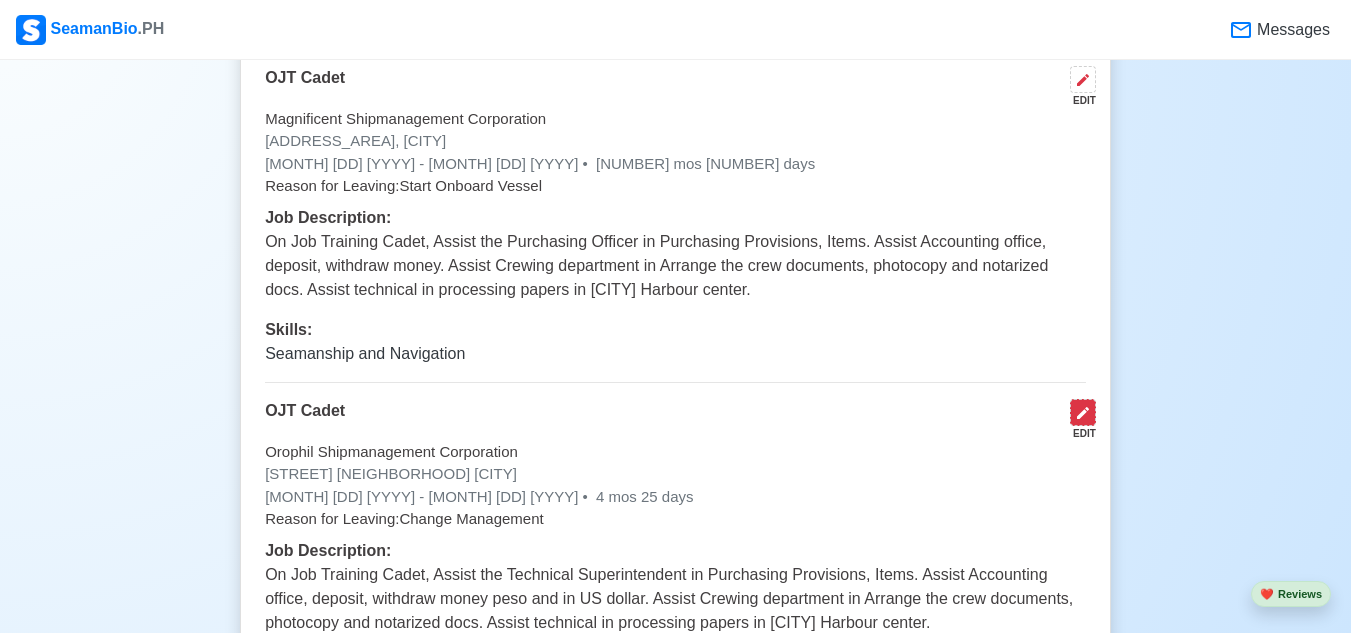 click 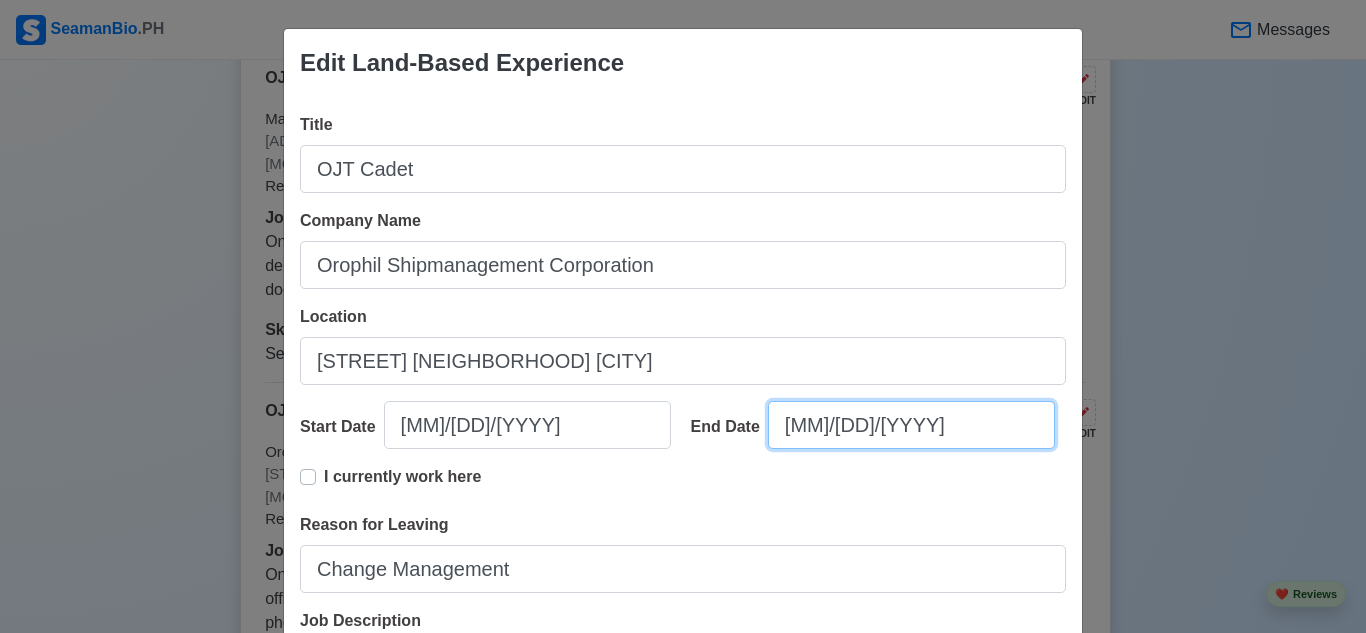 click on "[MM]/[DD]/[YYYY]" at bounding box center [911, 425] 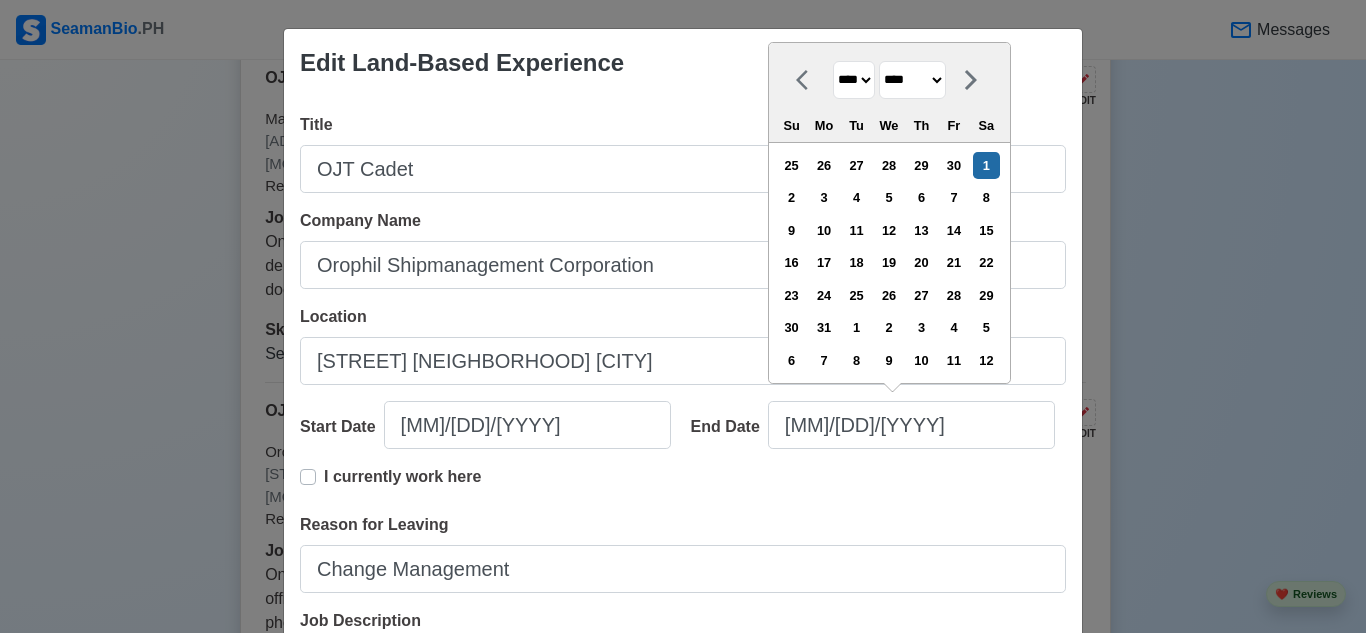 click on "******* ******** ***** ***** *** **** **** ****** ********* ******* ******** ********" at bounding box center [912, 80] 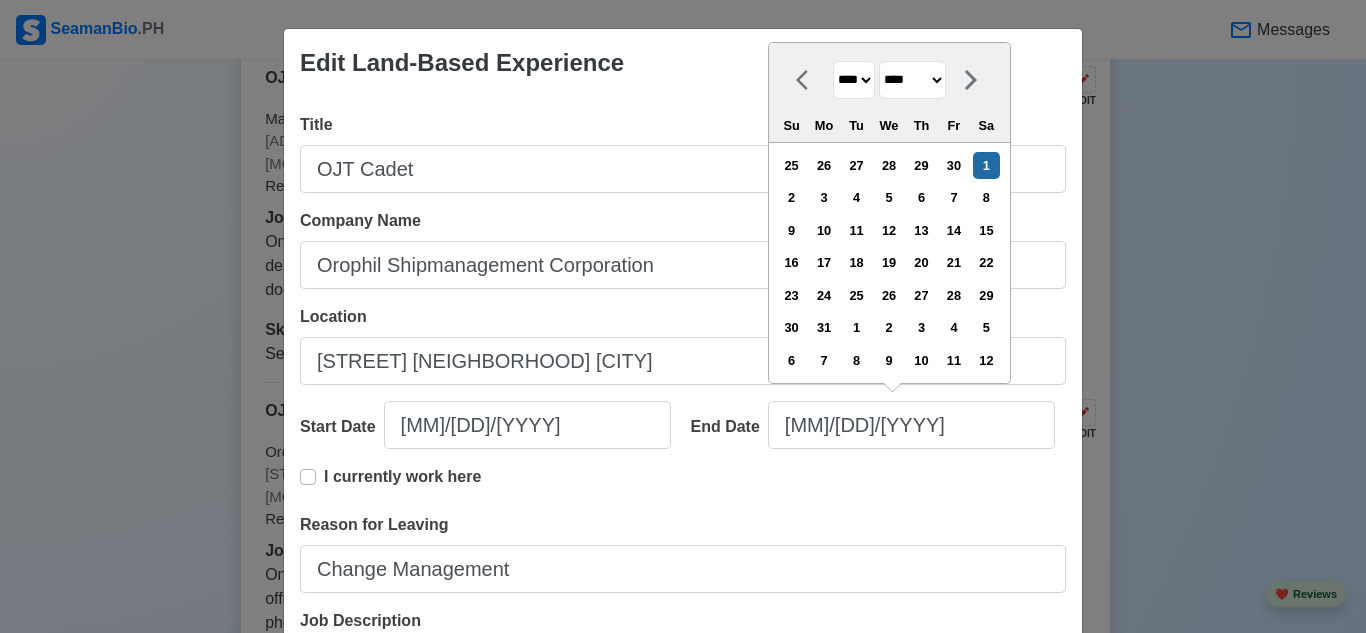 select on "****" 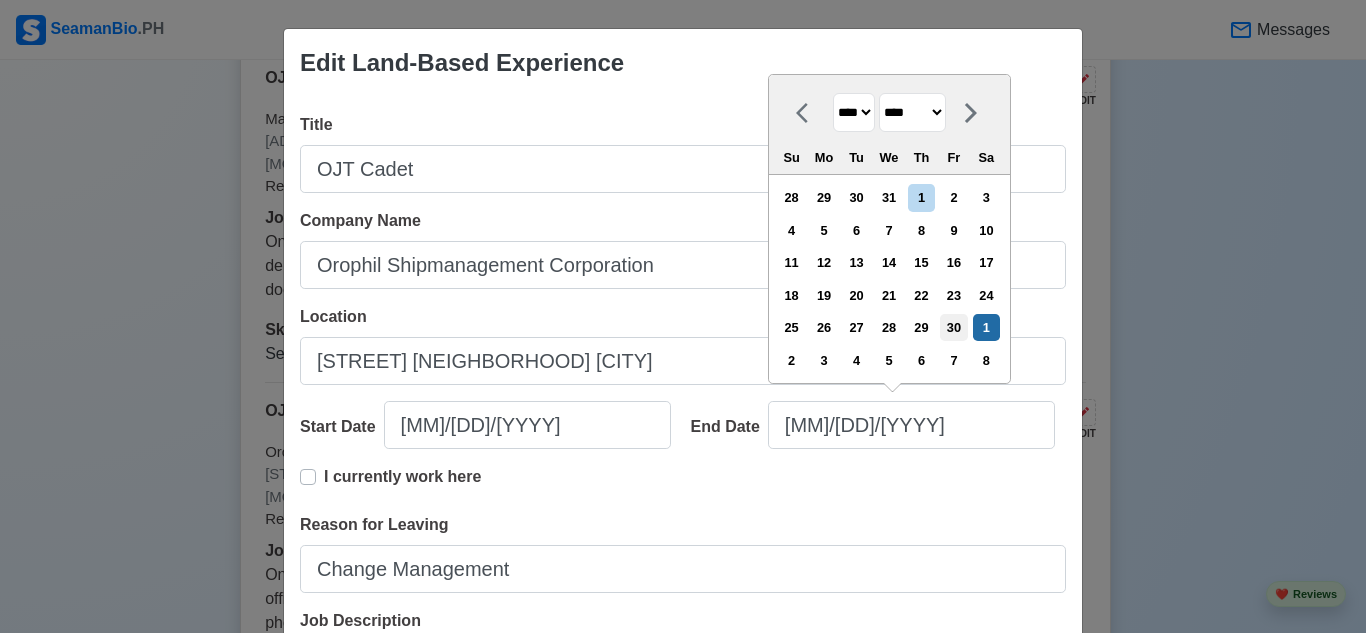 click on "30" at bounding box center (953, 327) 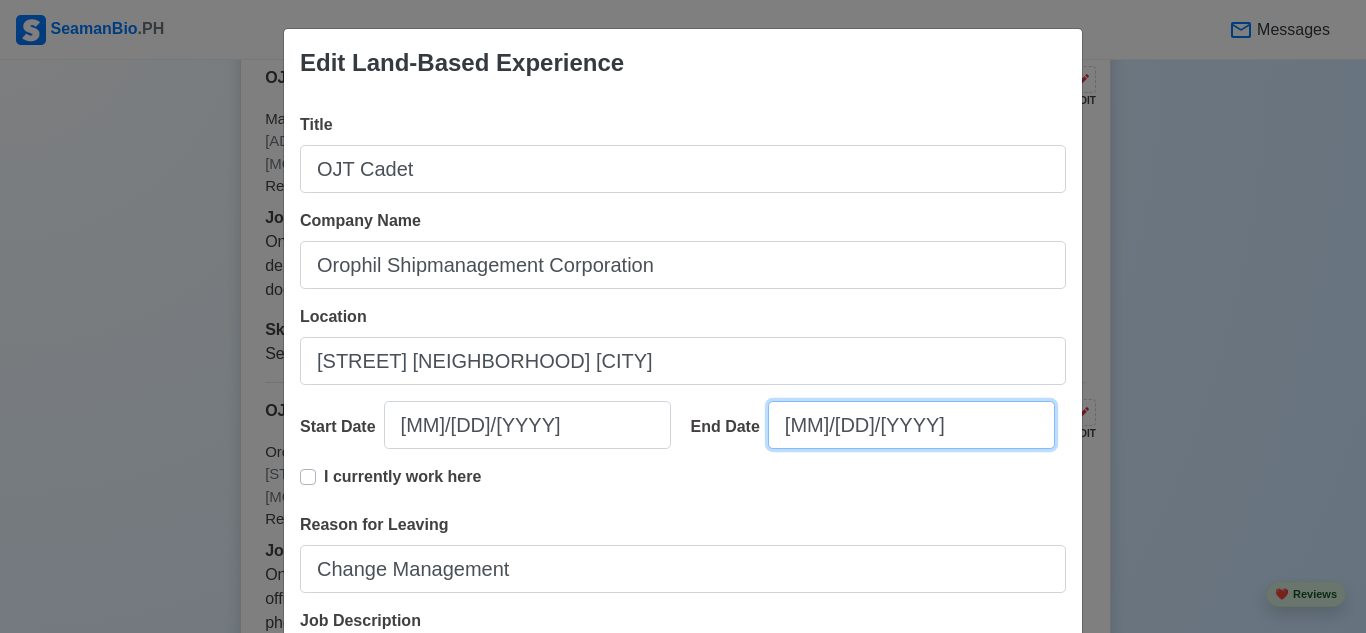 scroll, scrollTop: 400, scrollLeft: 0, axis: vertical 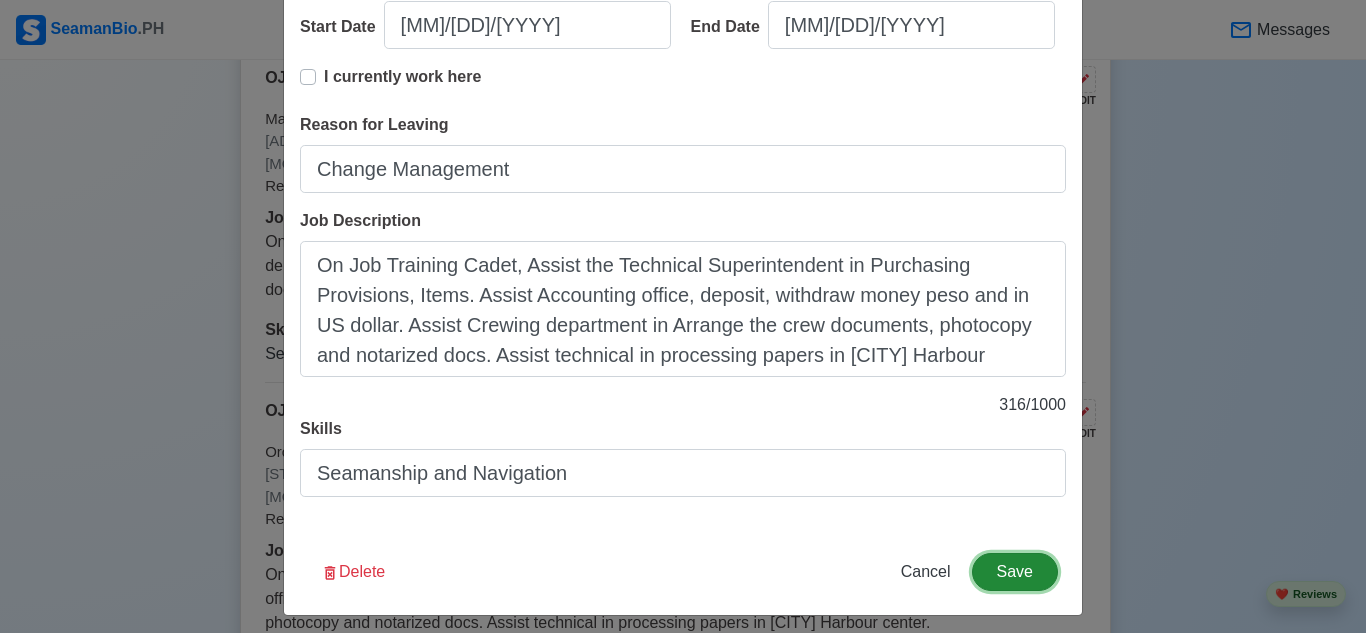 click on "Save" at bounding box center (1015, 572) 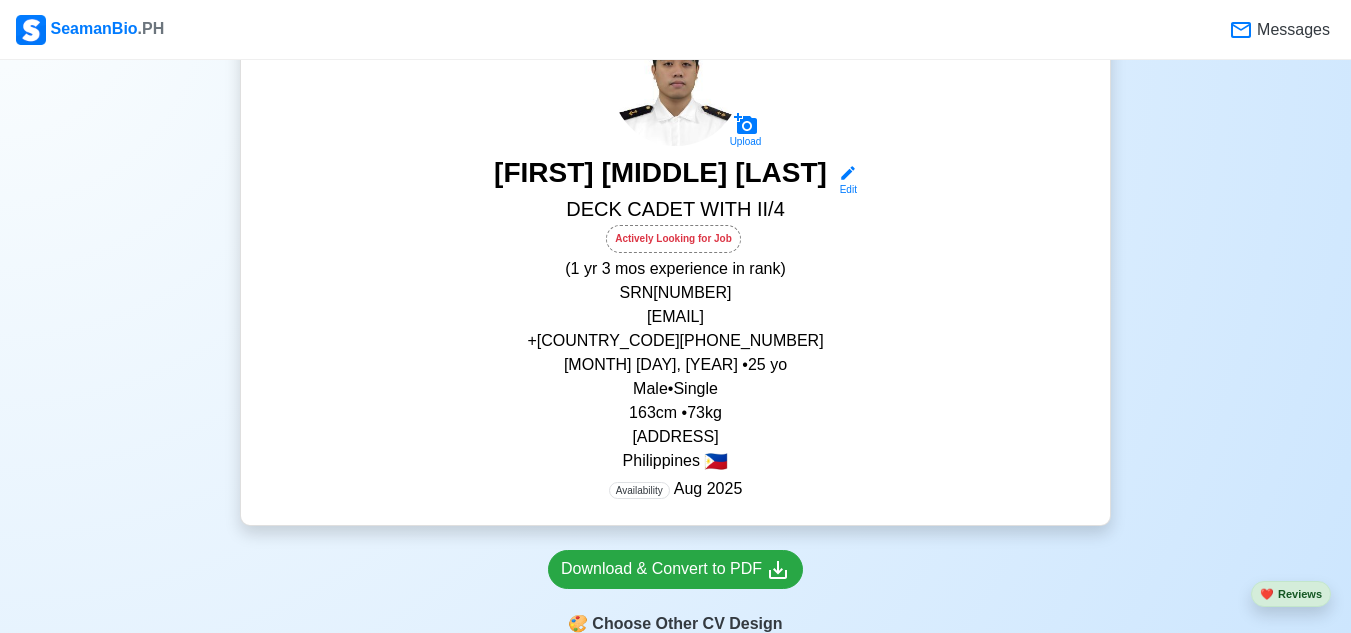 scroll, scrollTop: 100, scrollLeft: 0, axis: vertical 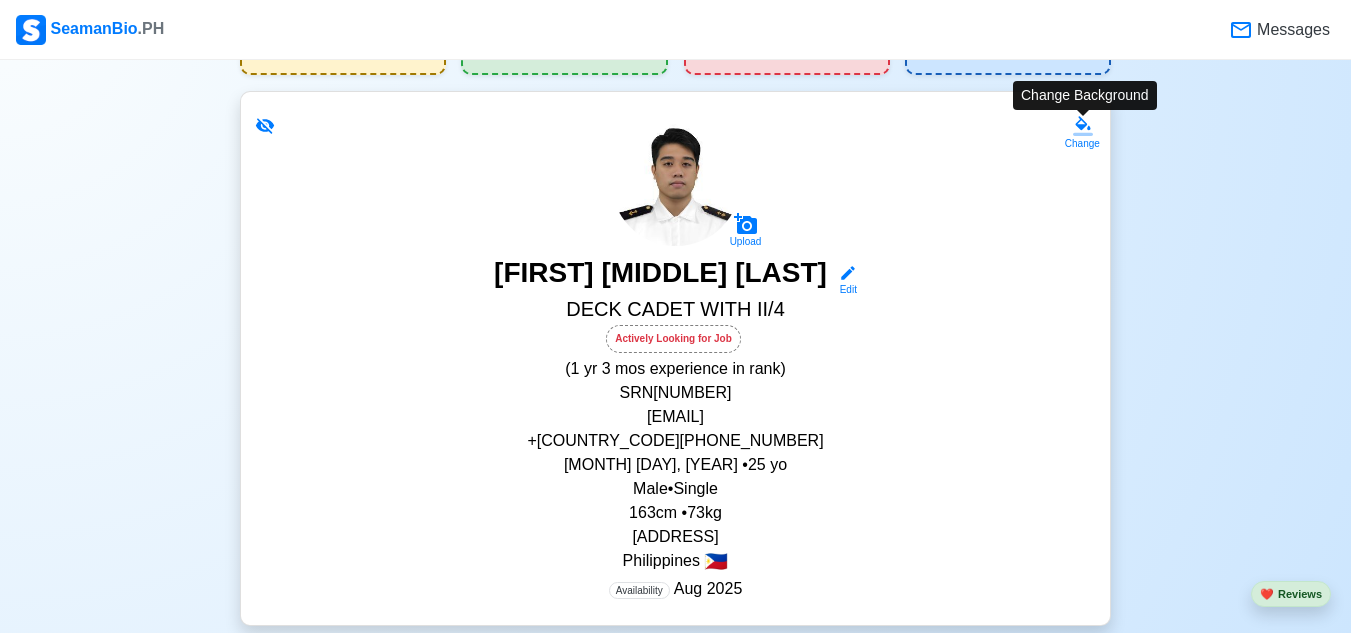 click 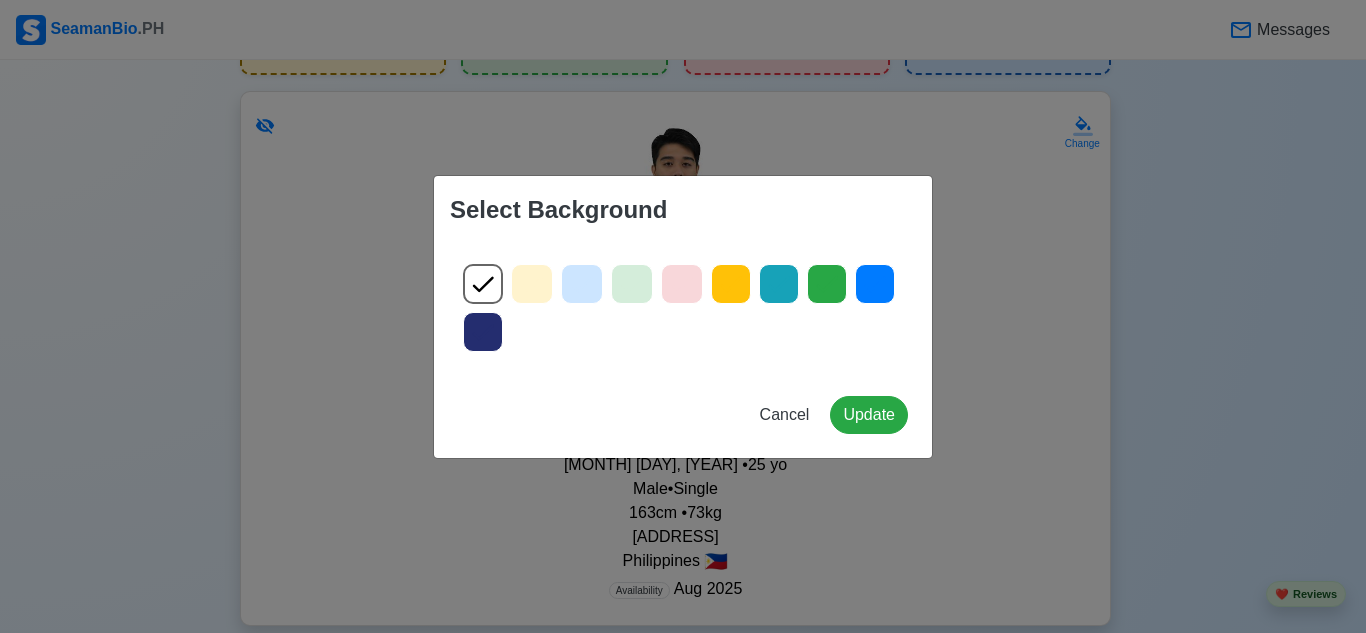 click 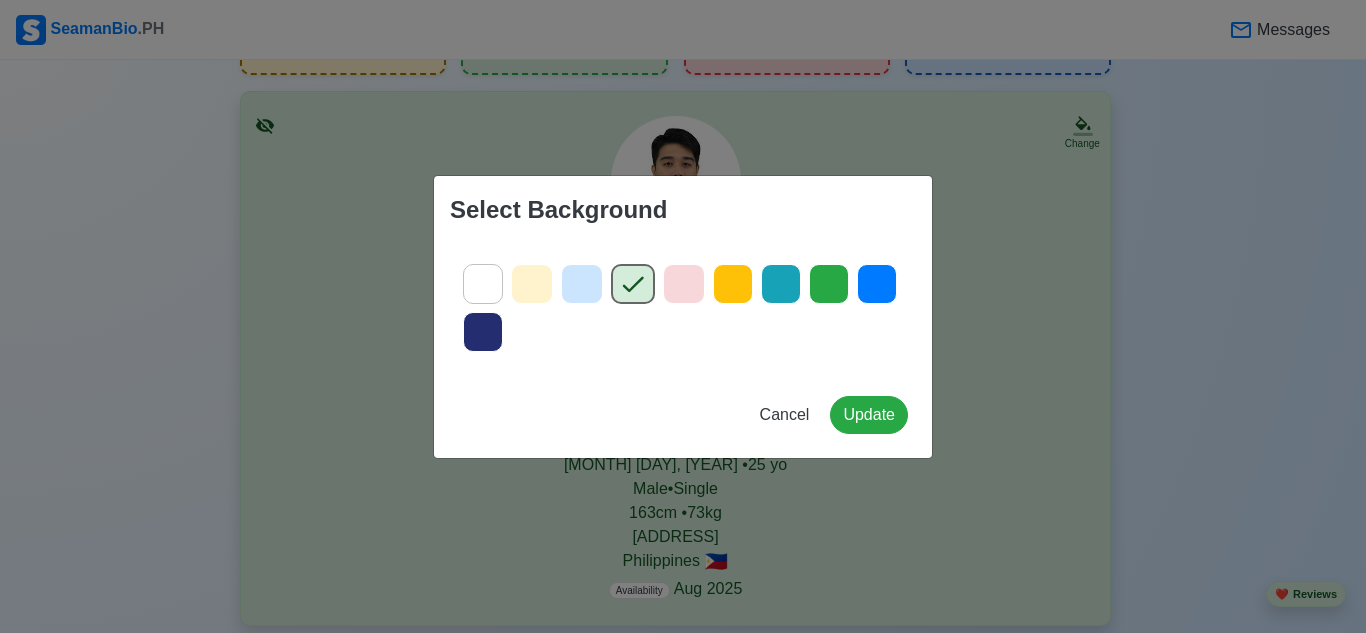 click 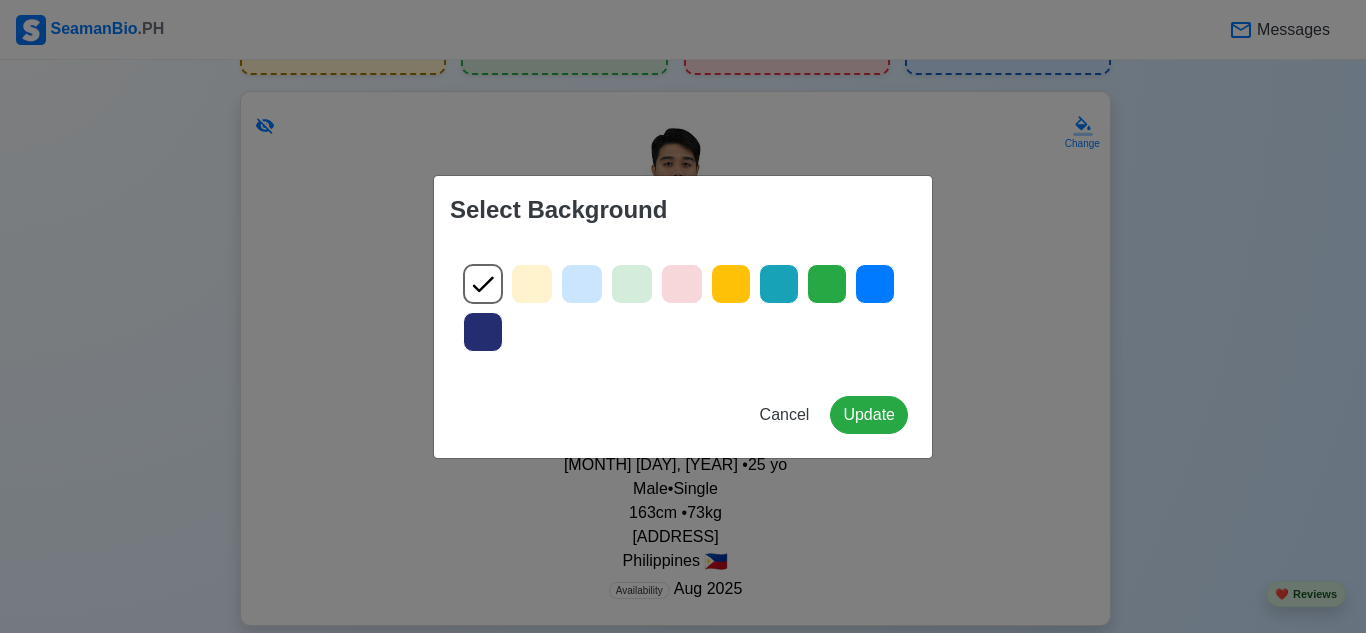 click 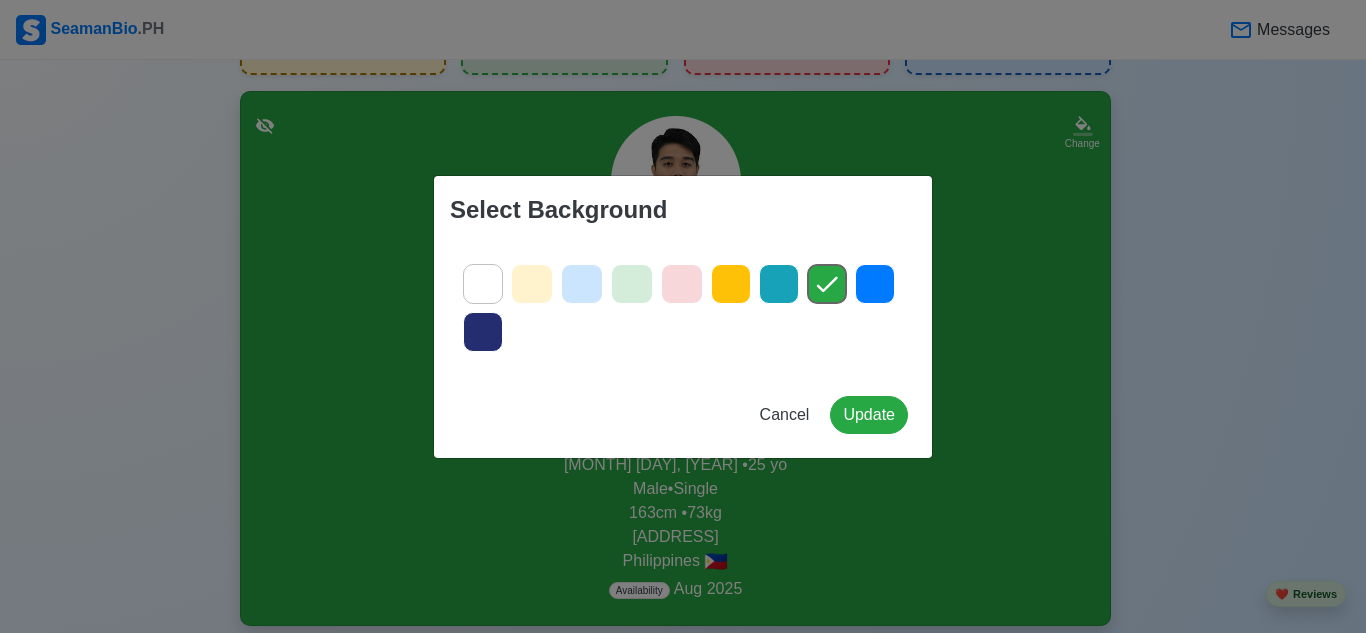 click 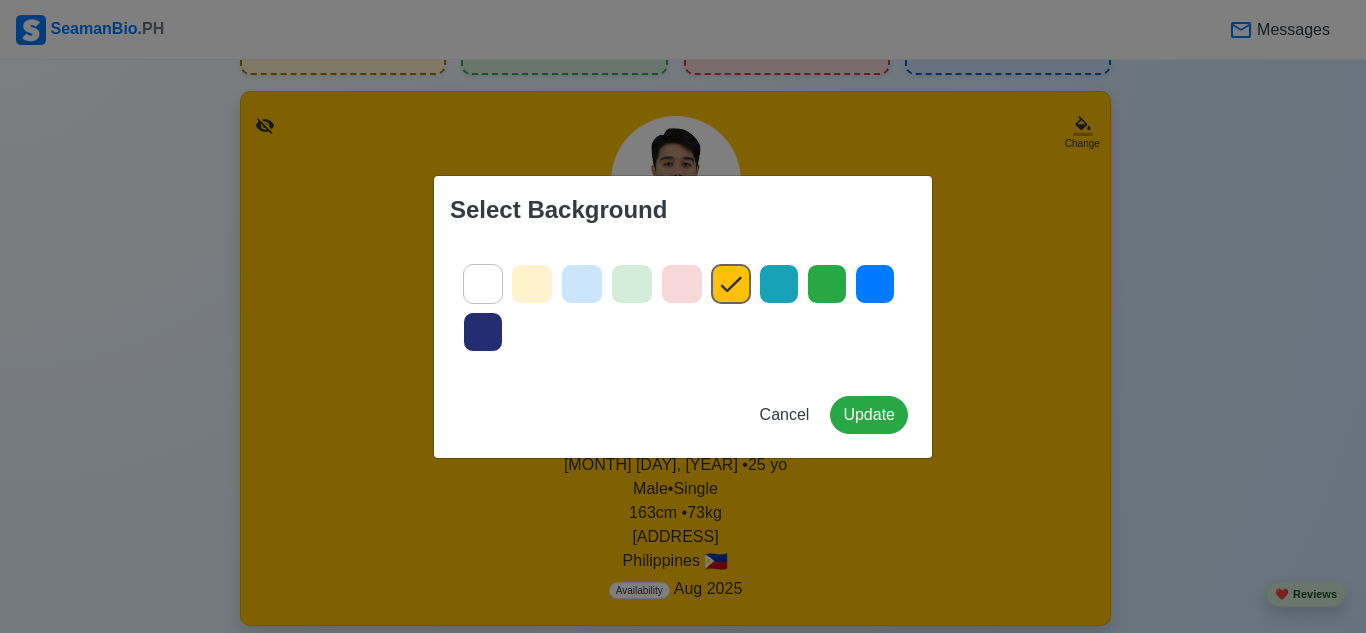 click 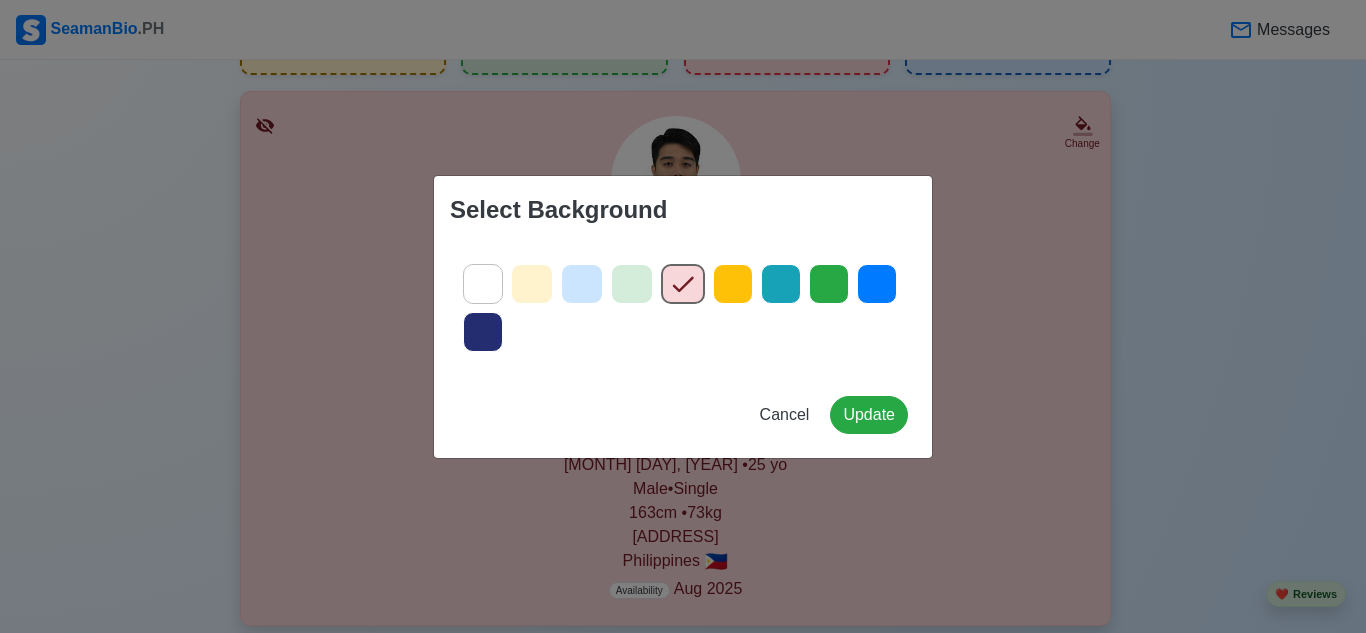 click 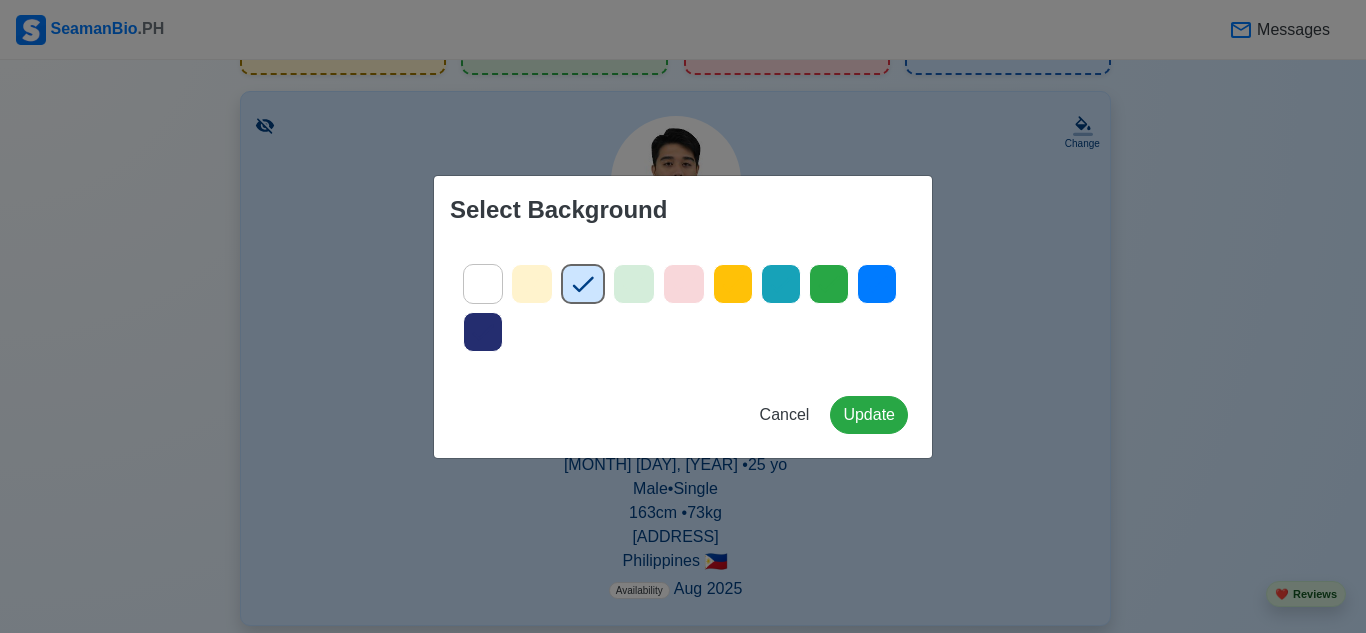 click 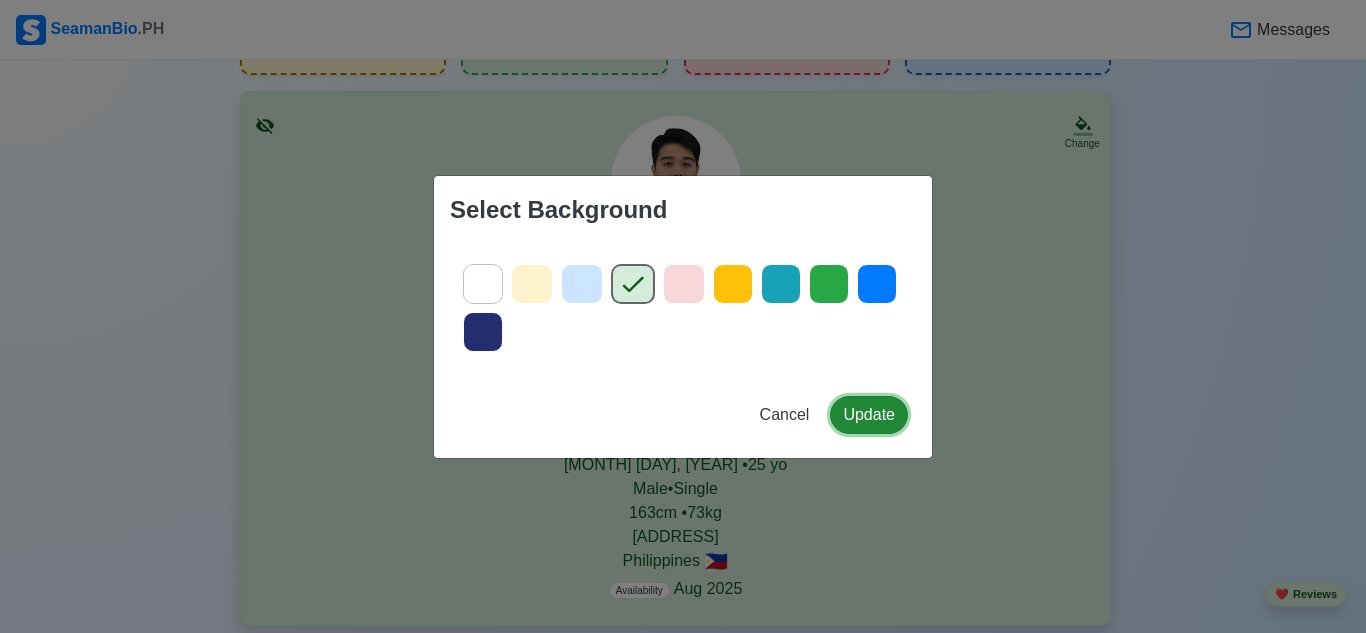 click on "Update" at bounding box center (869, 415) 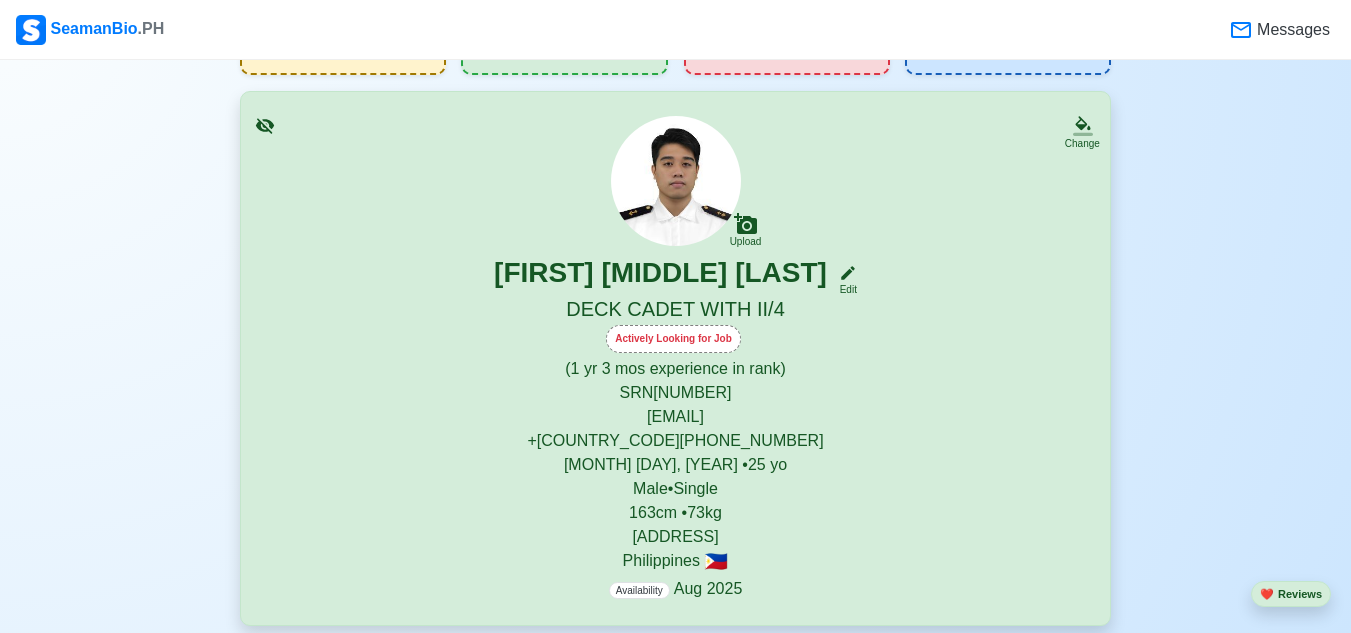 scroll, scrollTop: 500, scrollLeft: 0, axis: vertical 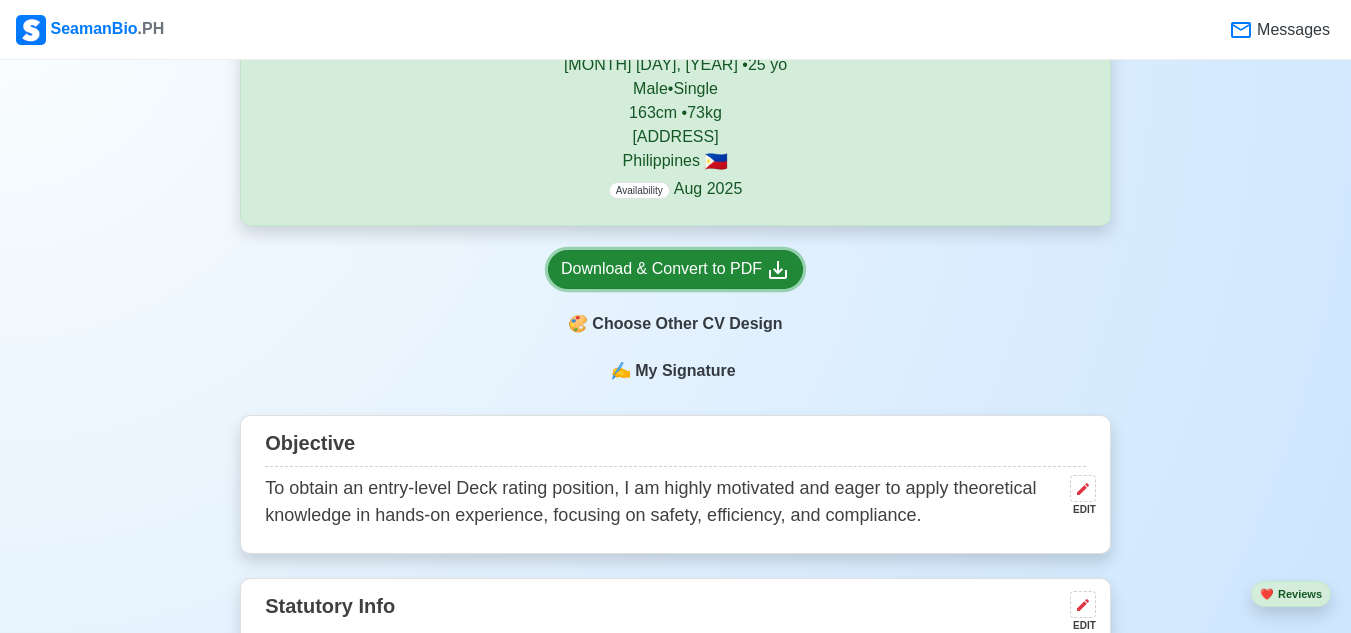 click on "Download & Convert to PDF" at bounding box center (675, 269) 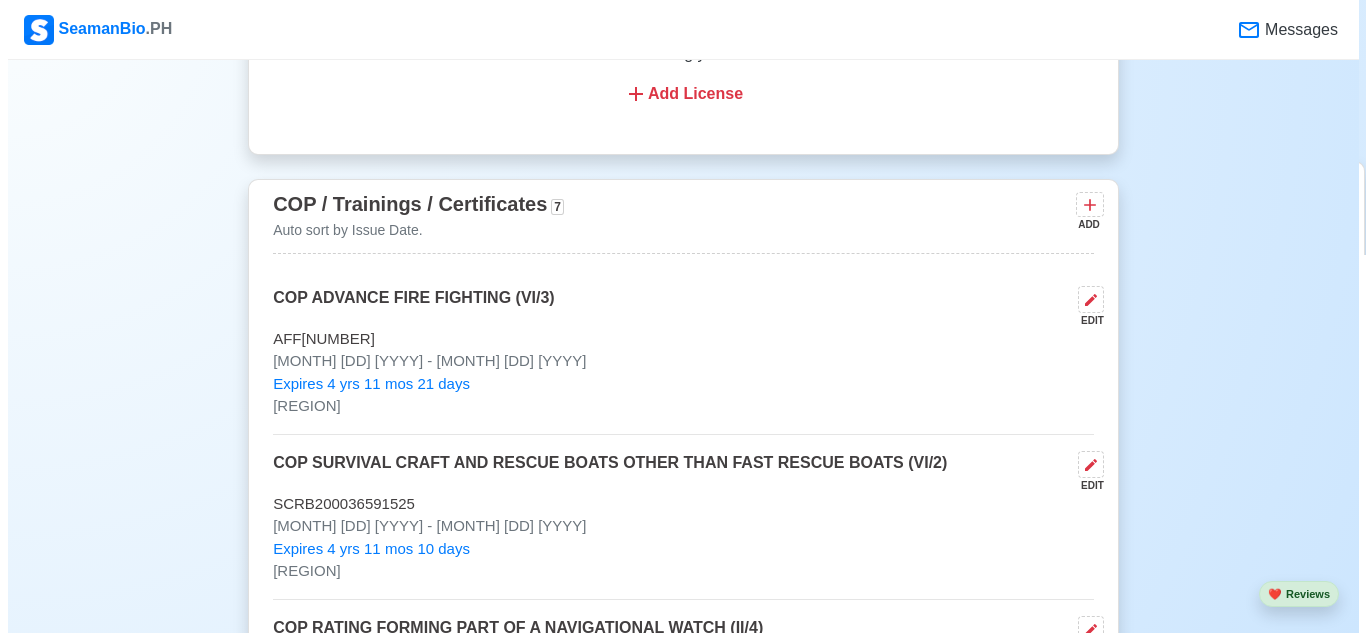 scroll, scrollTop: 3000, scrollLeft: 0, axis: vertical 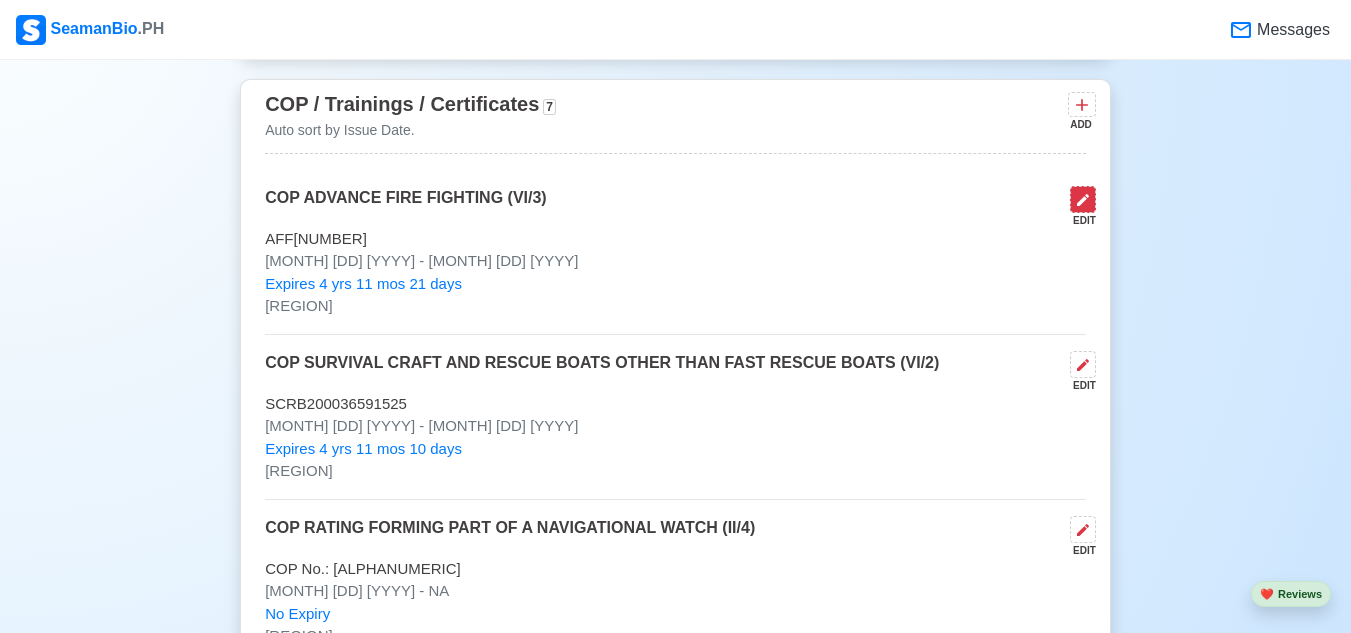 click 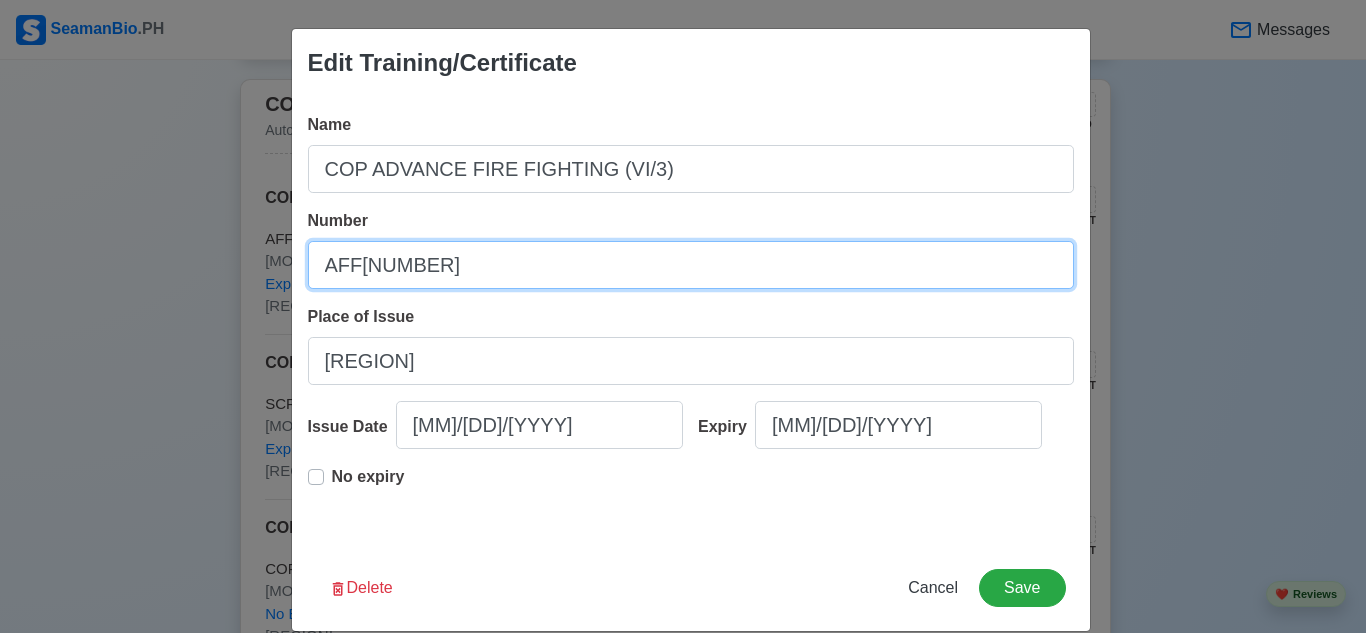 click on "AFF[NUMBER]" at bounding box center [691, 265] 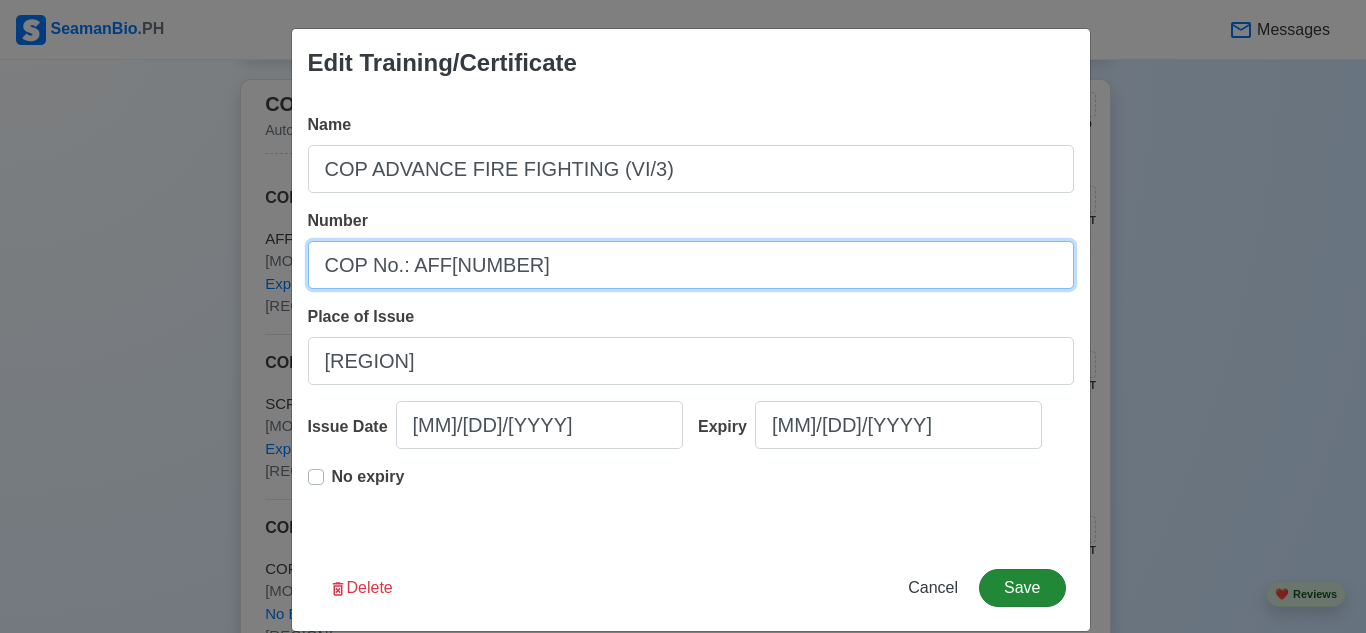 type on "COP No.: AFF[NUMBER]" 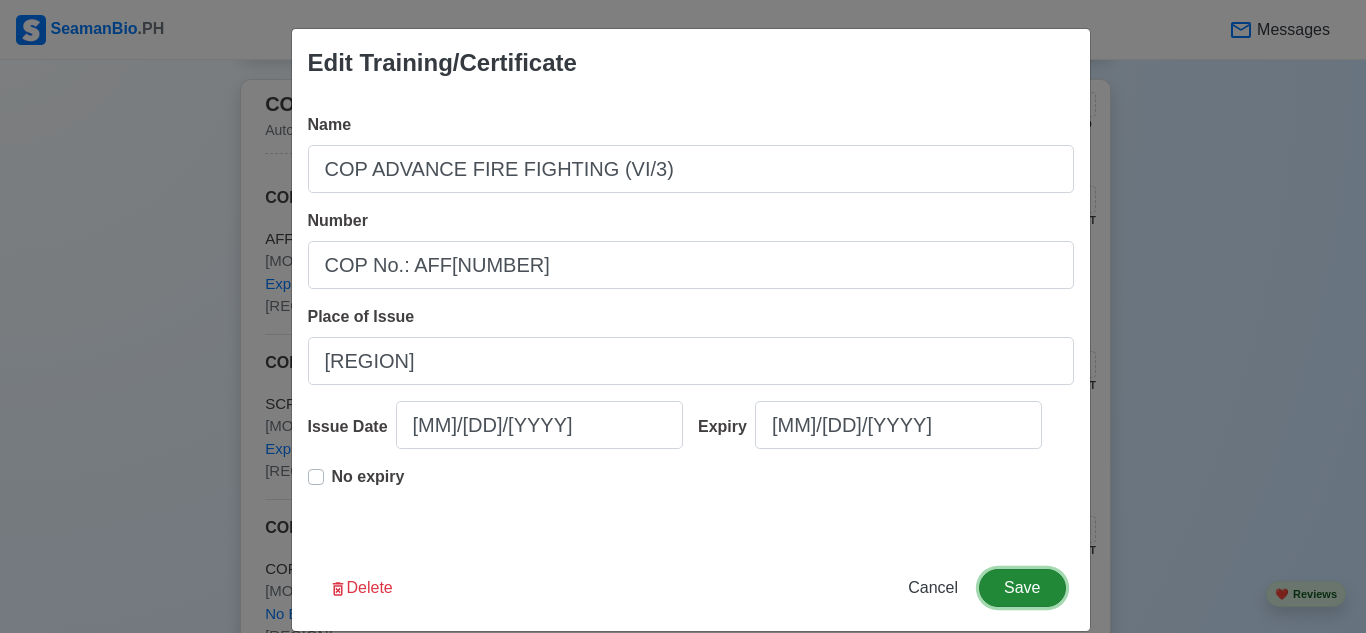 click on "Save" at bounding box center [1022, 588] 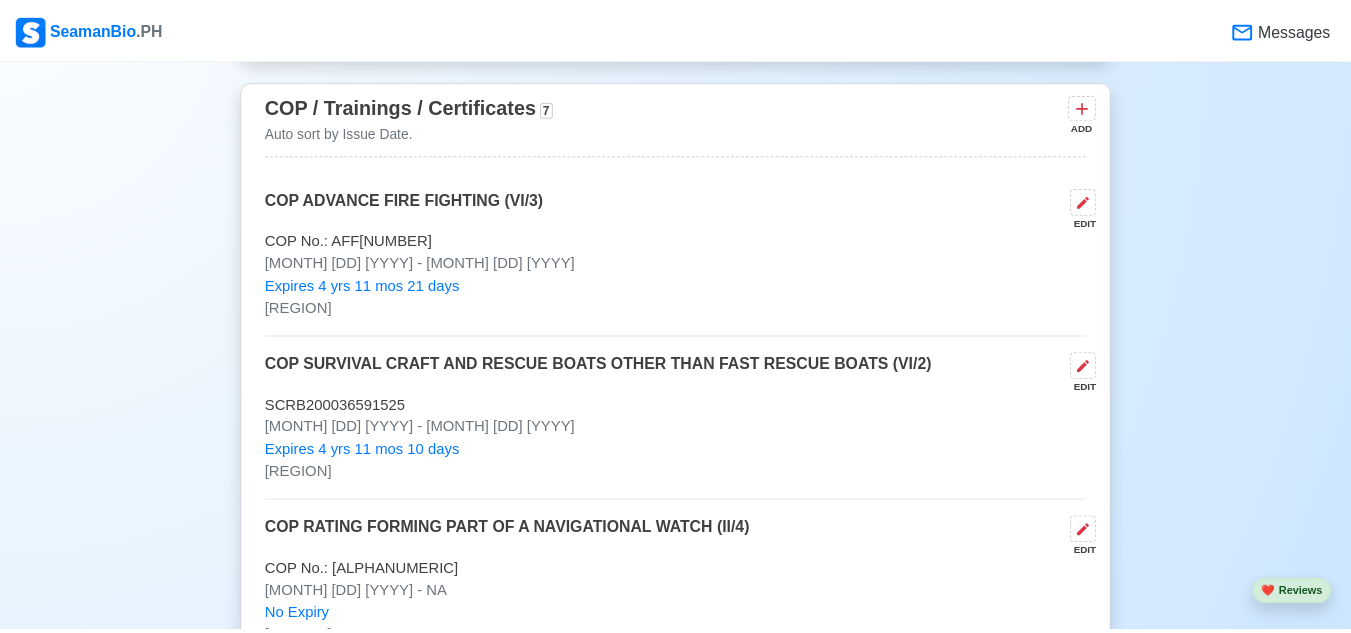 scroll, scrollTop: 3000, scrollLeft: 0, axis: vertical 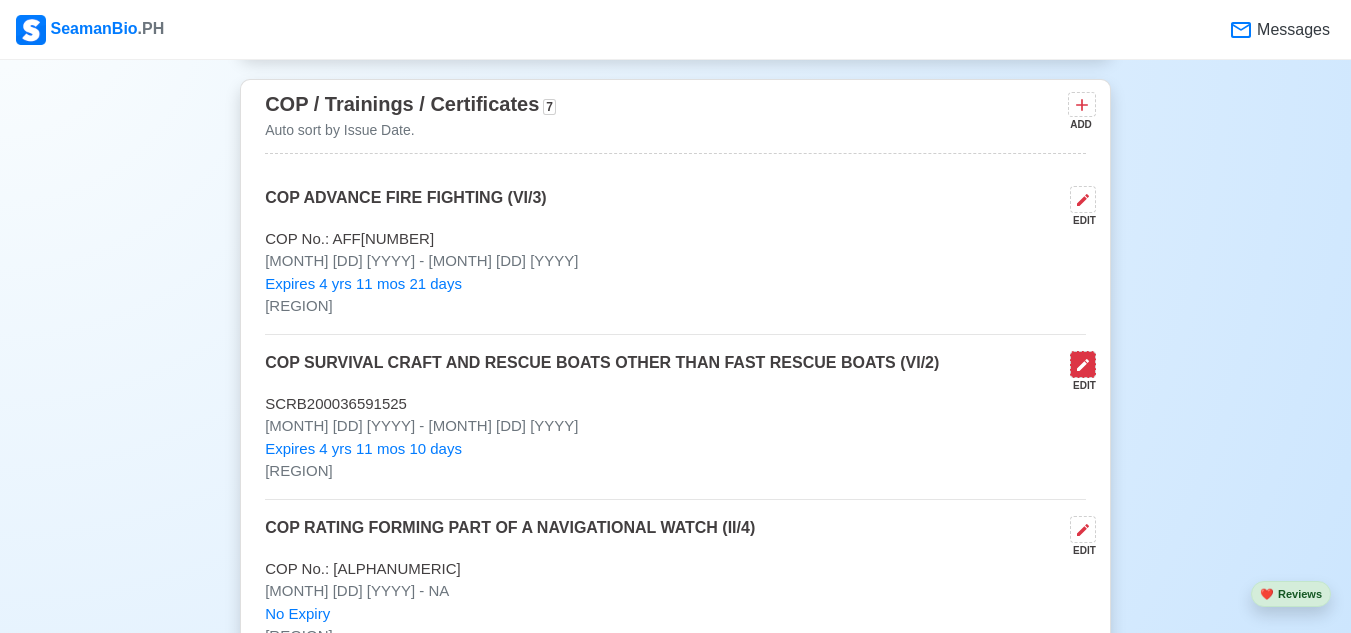 click at bounding box center (1083, 364) 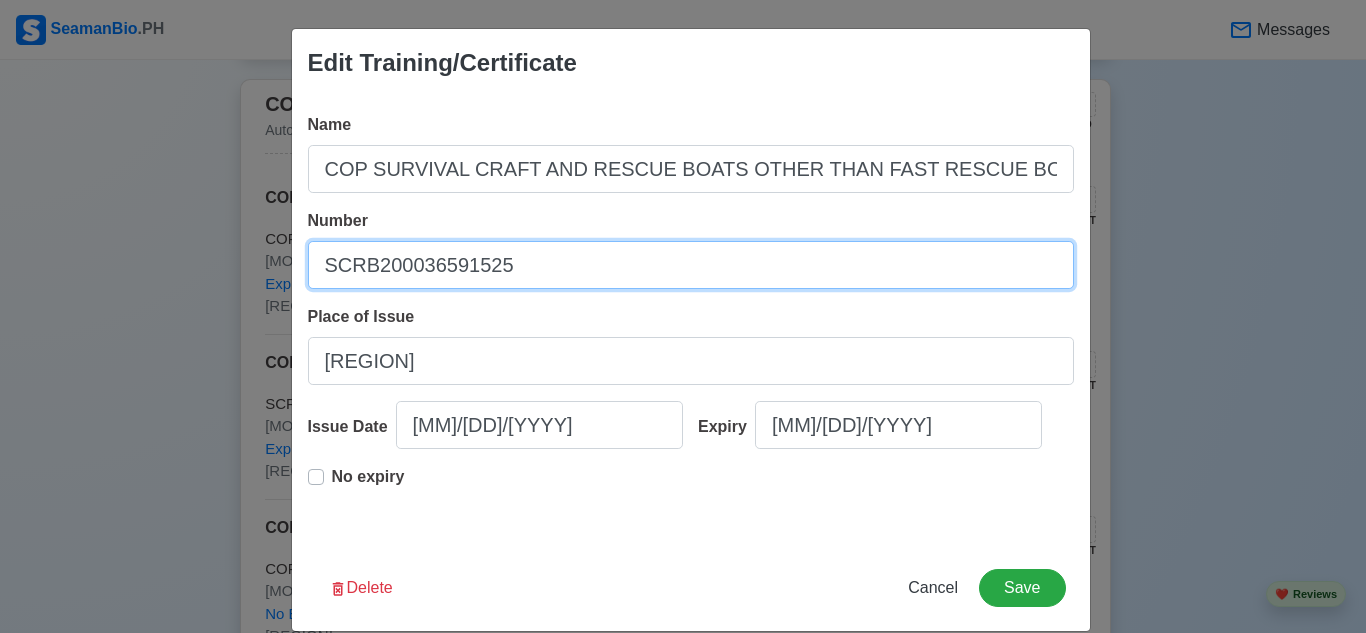 click on "SCRB200036591525" at bounding box center (691, 265) 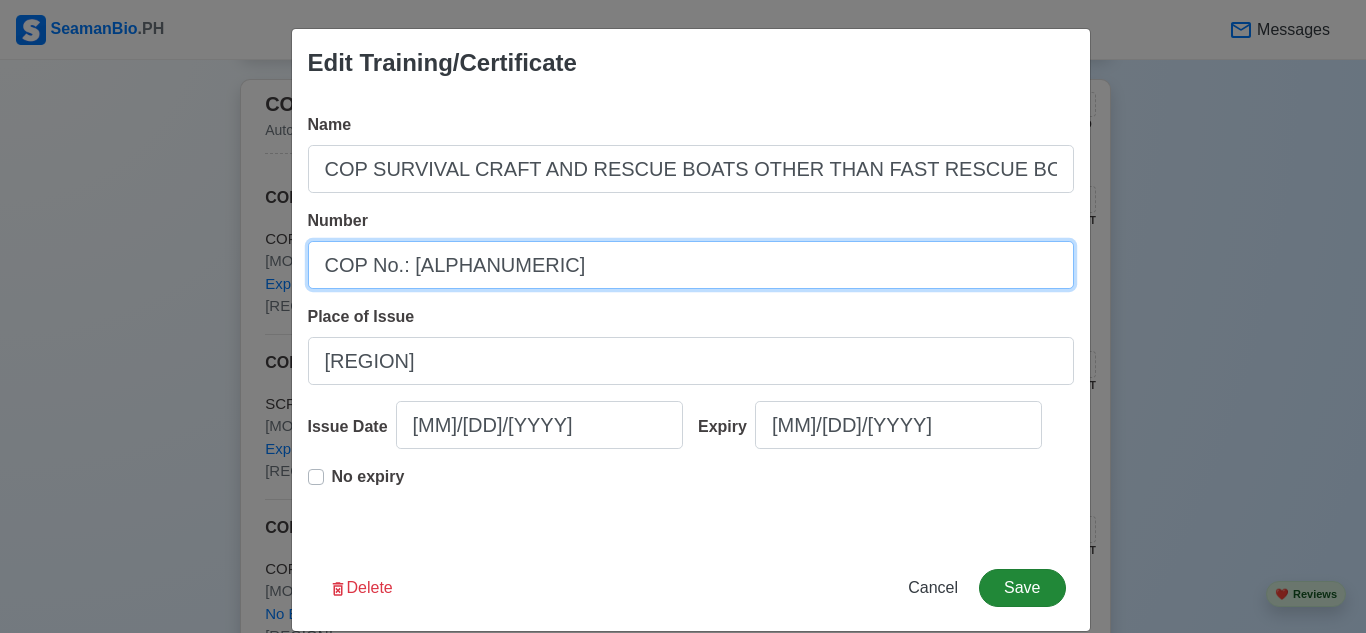 type on "COP No.: [ALPHANUMERIC]" 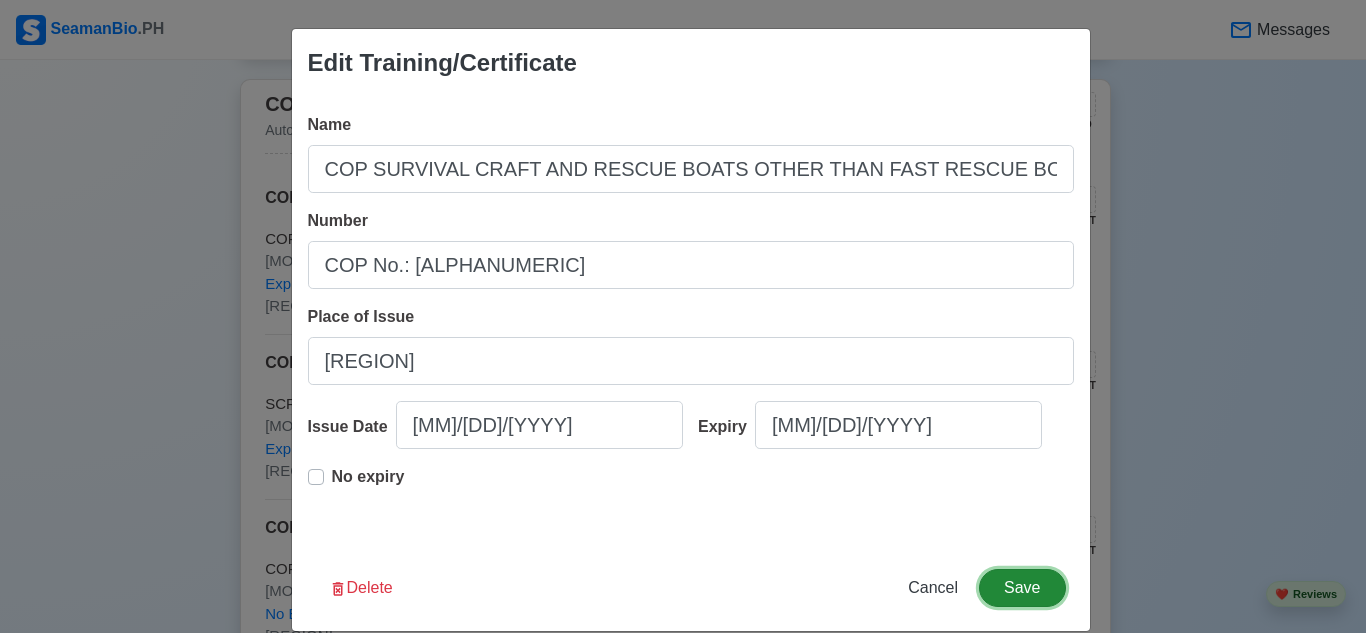 click on "Save" at bounding box center (1022, 588) 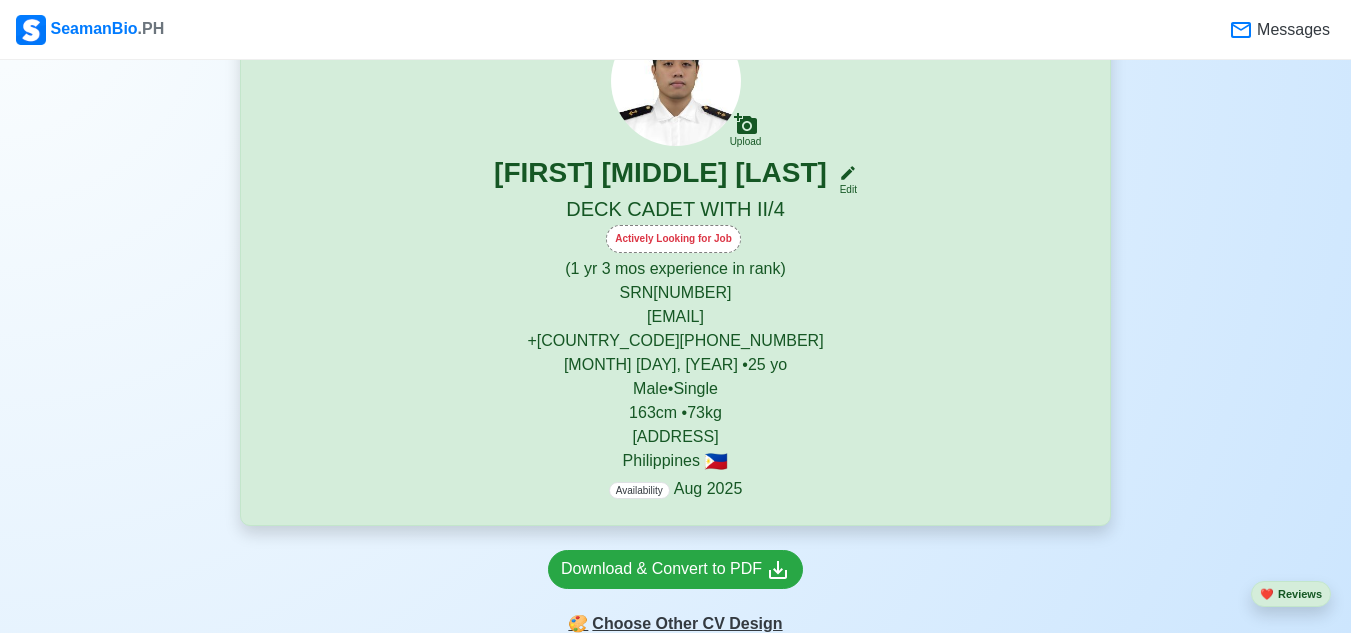 scroll, scrollTop: 400, scrollLeft: 0, axis: vertical 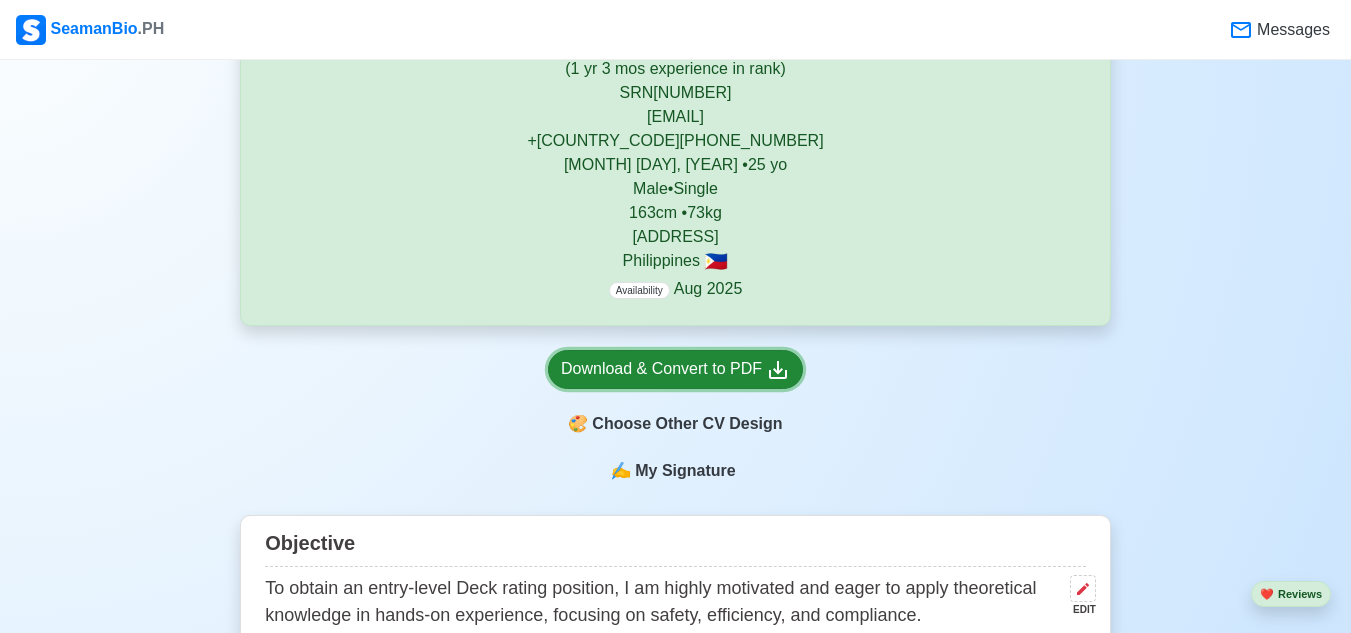 click on "Download & Convert to PDF" at bounding box center (675, 369) 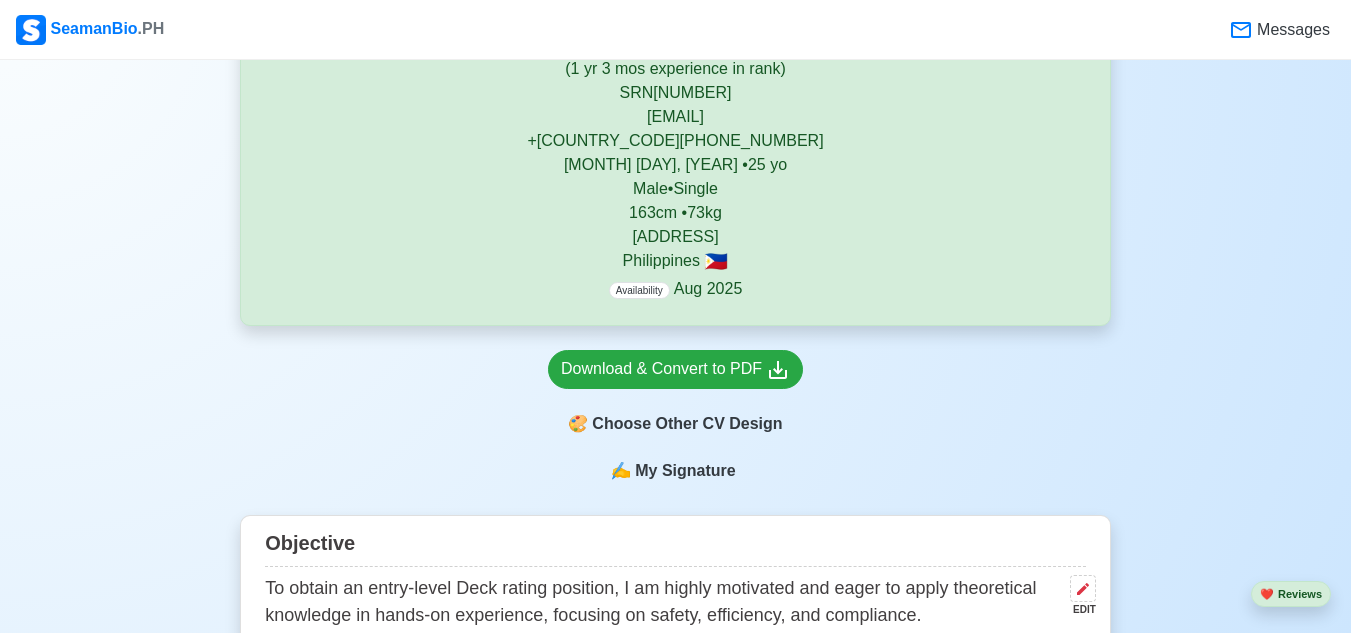 drag, startPoint x: 1291, startPoint y: 449, endPoint x: 1152, endPoint y: 413, distance: 143.58621 